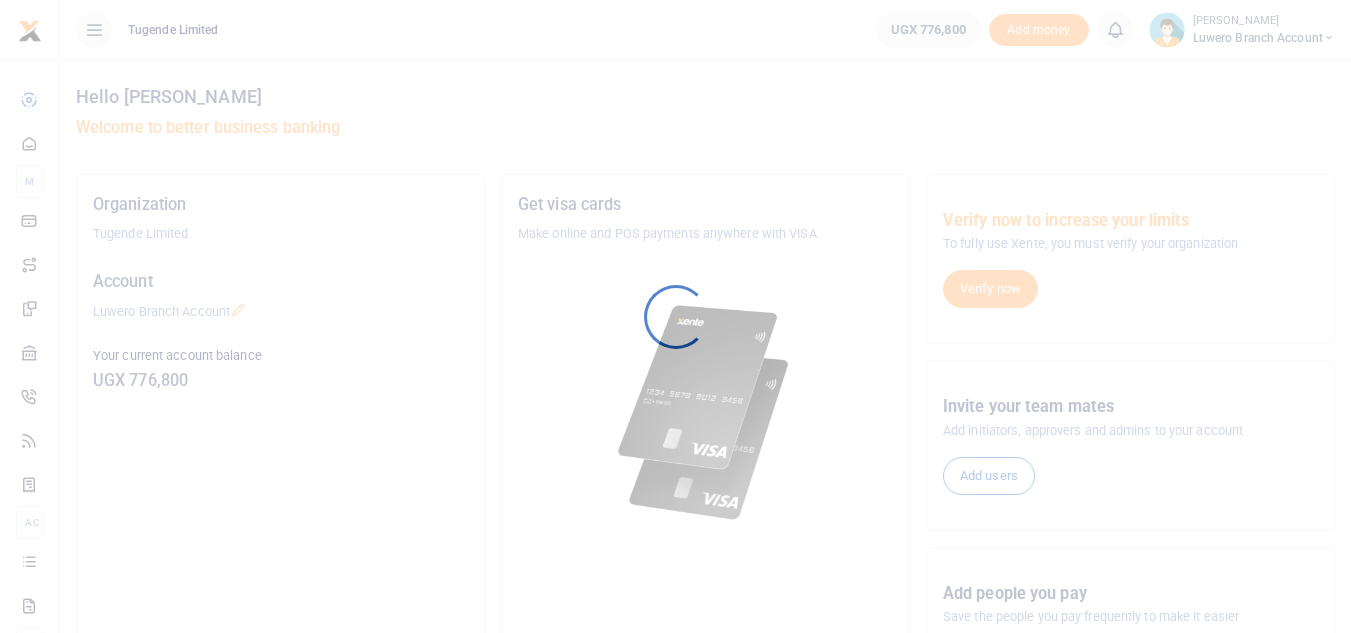 scroll, scrollTop: 0, scrollLeft: 0, axis: both 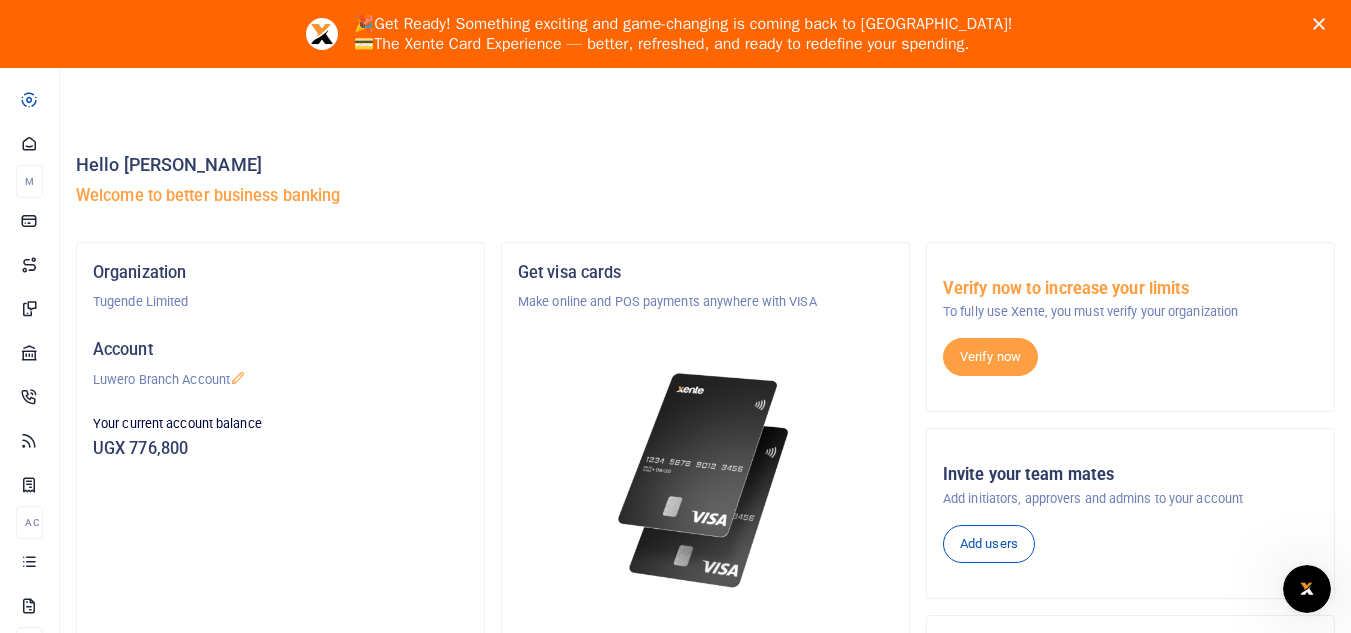 click at bounding box center [1323, 24] 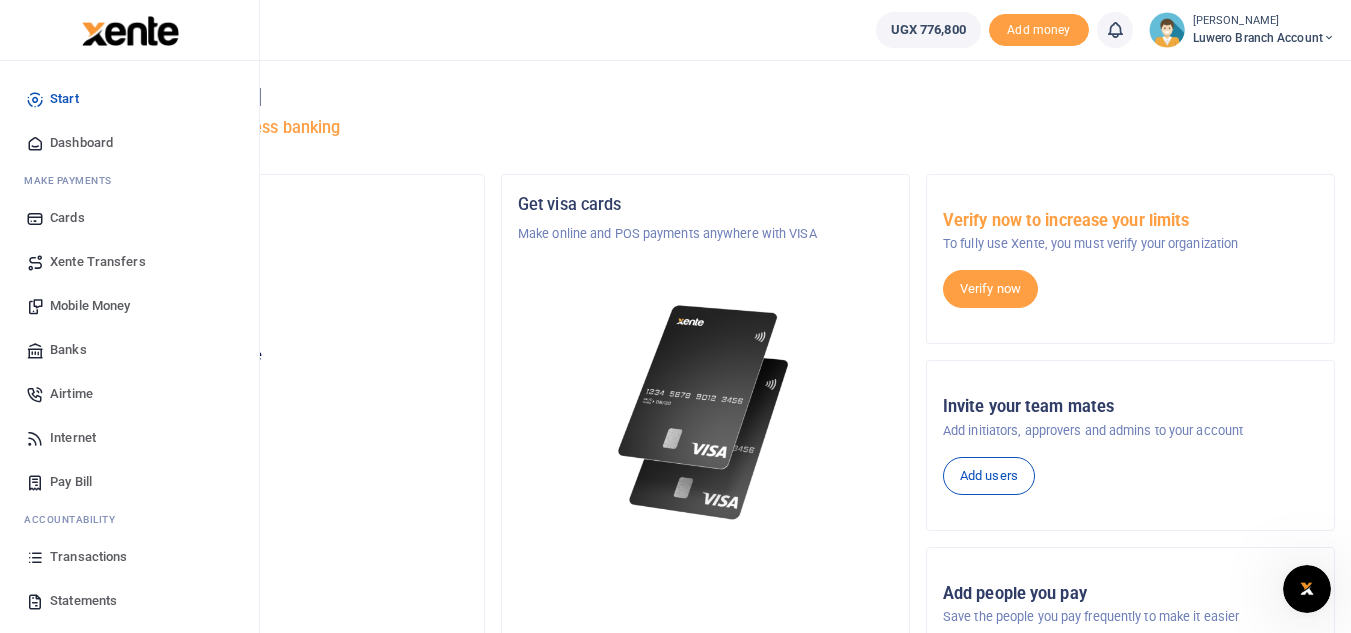 click on "Mobile Money" at bounding box center (129, 306) 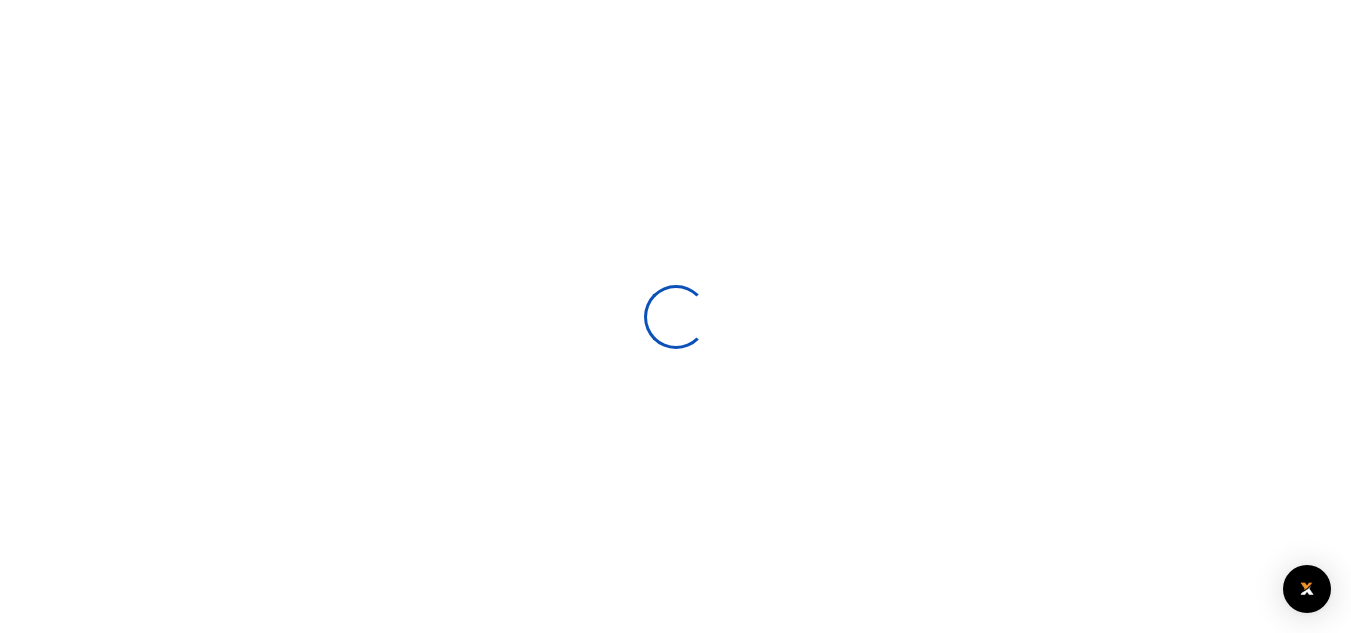 scroll, scrollTop: 0, scrollLeft: 0, axis: both 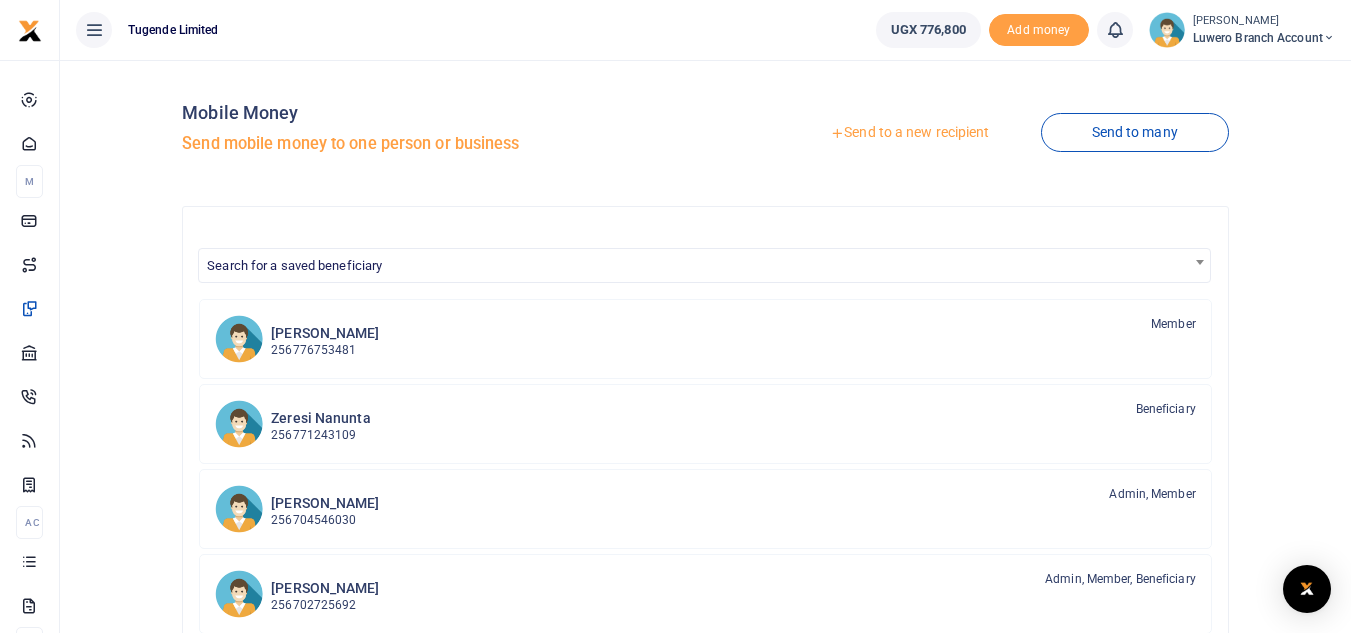click on "Send to a new recipient" at bounding box center [909, 133] 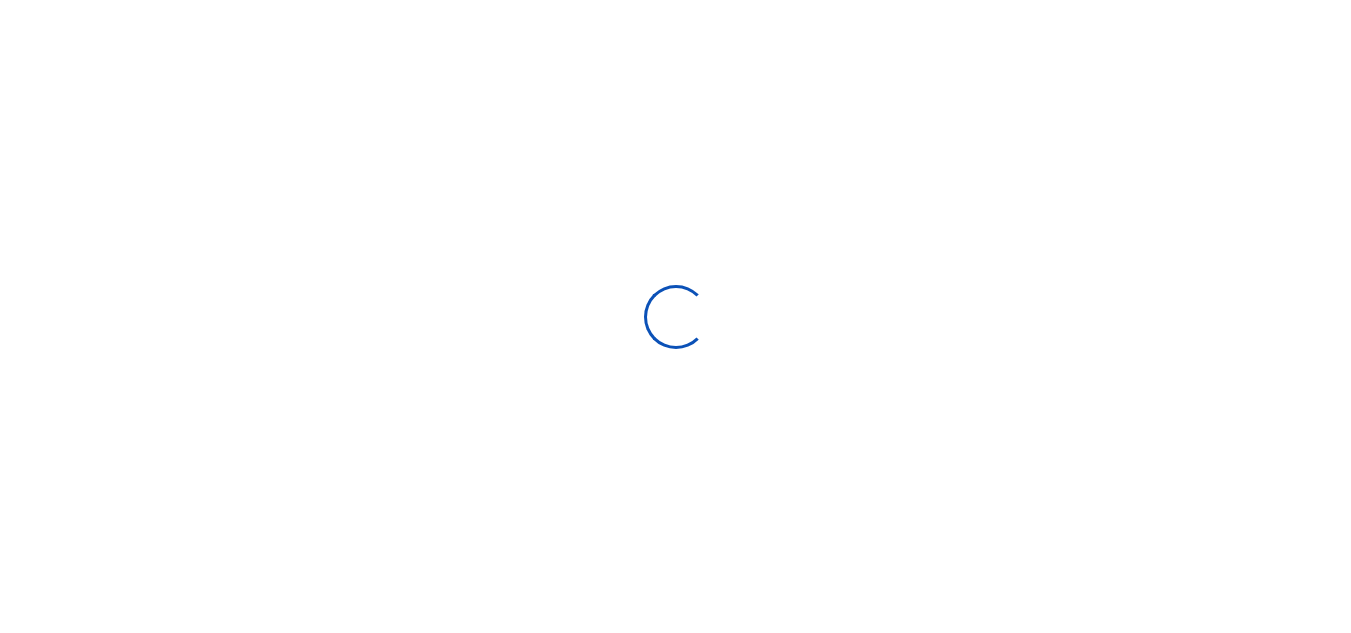 scroll, scrollTop: 0, scrollLeft: 0, axis: both 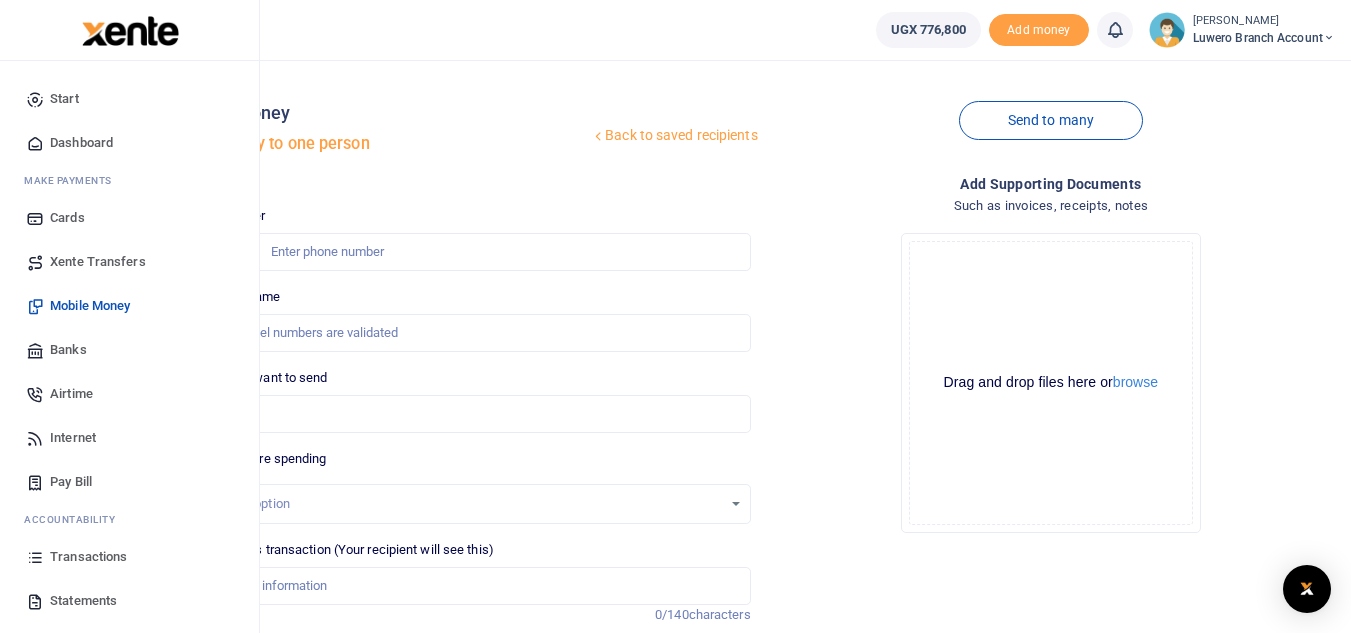click on "Statements" at bounding box center (83, 601) 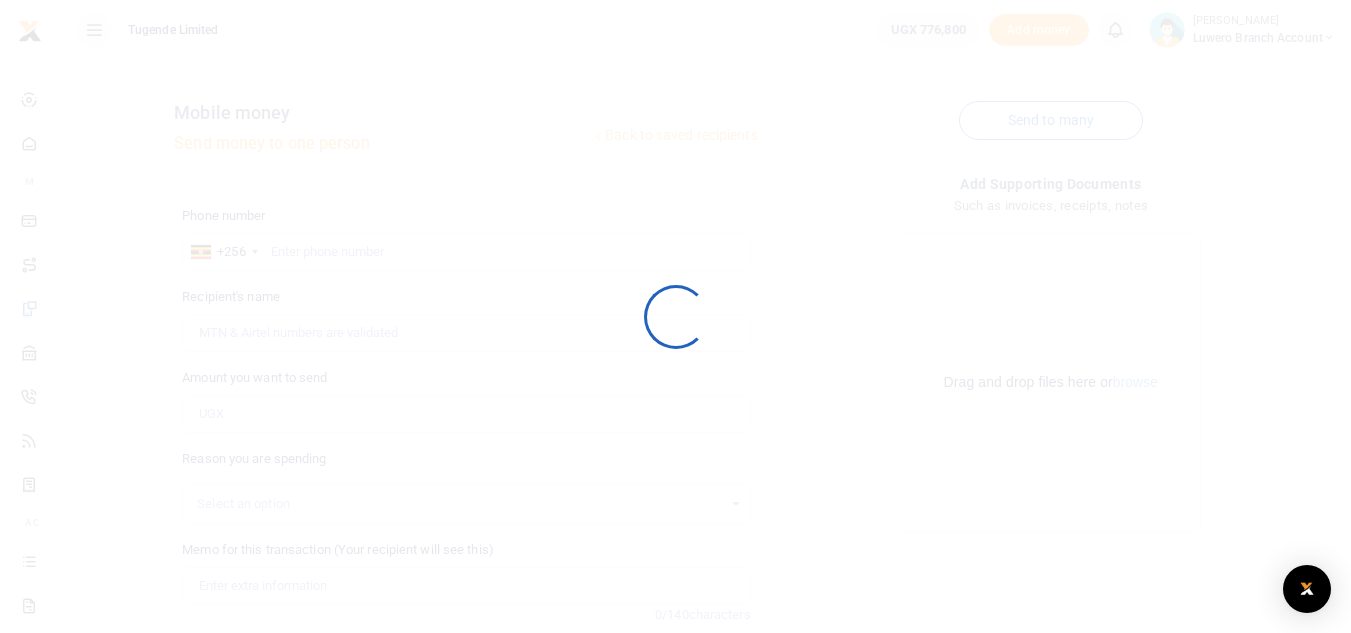 scroll, scrollTop: 0, scrollLeft: 0, axis: both 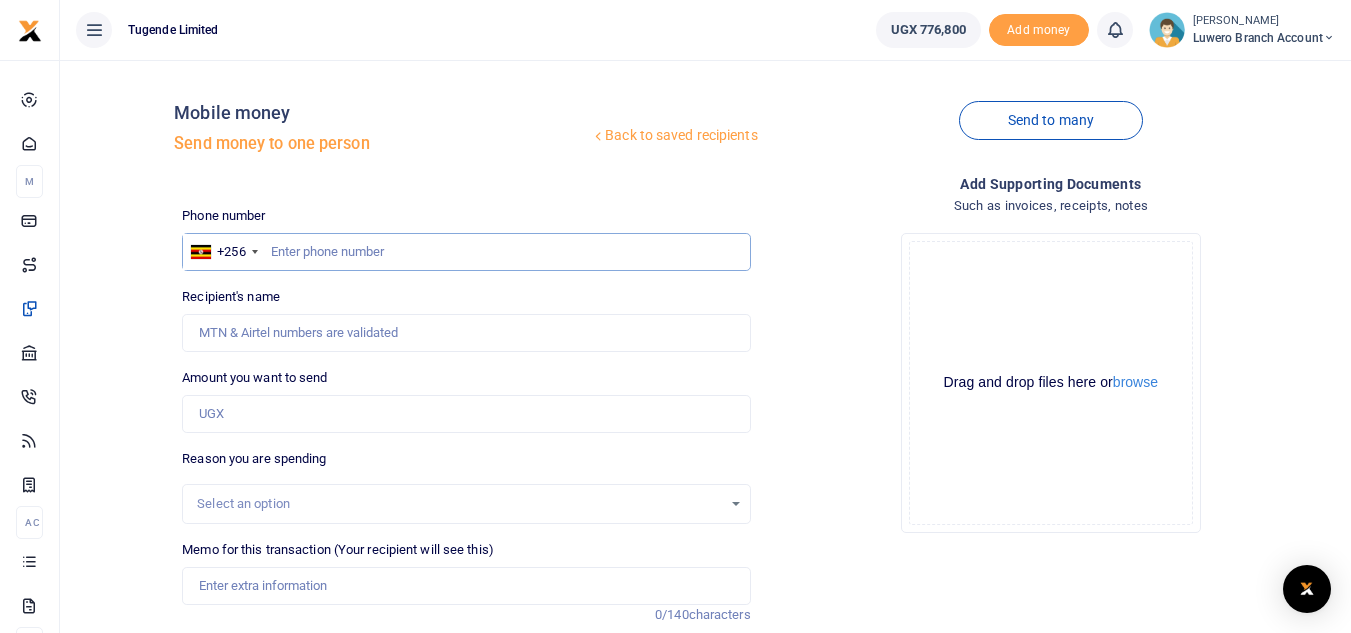 click at bounding box center (466, 252) 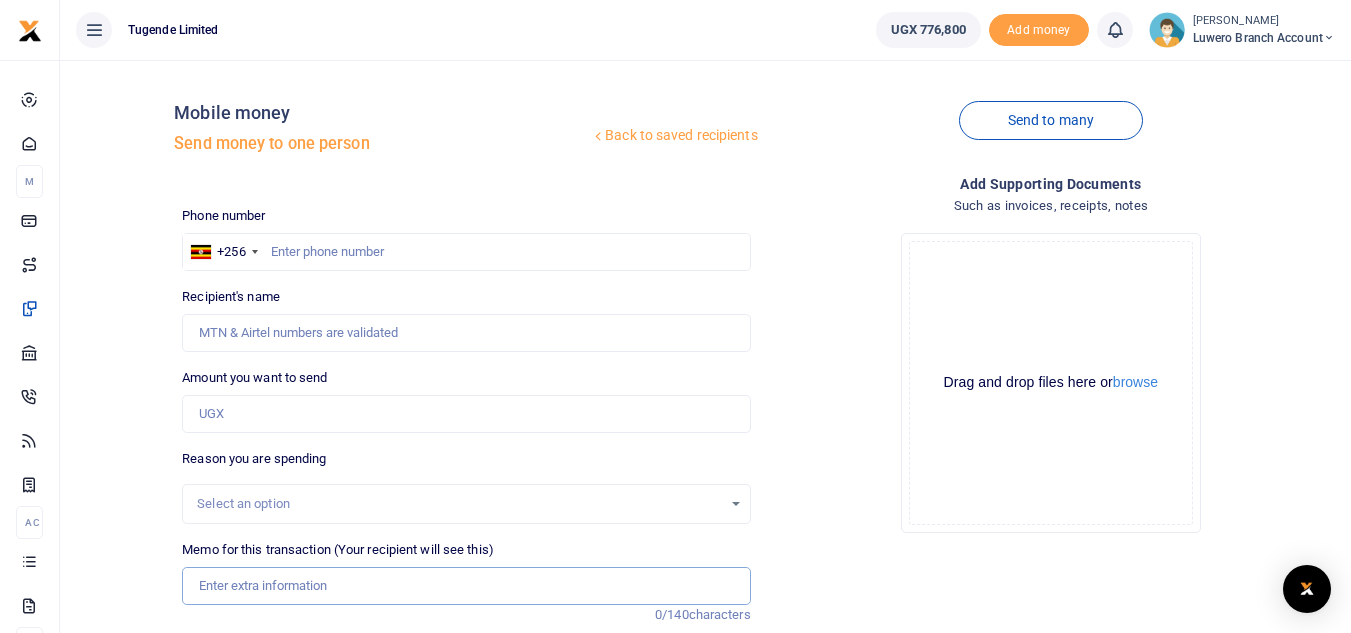 click on "Memo for this transaction (Your recipient will see this)" at bounding box center [466, 586] 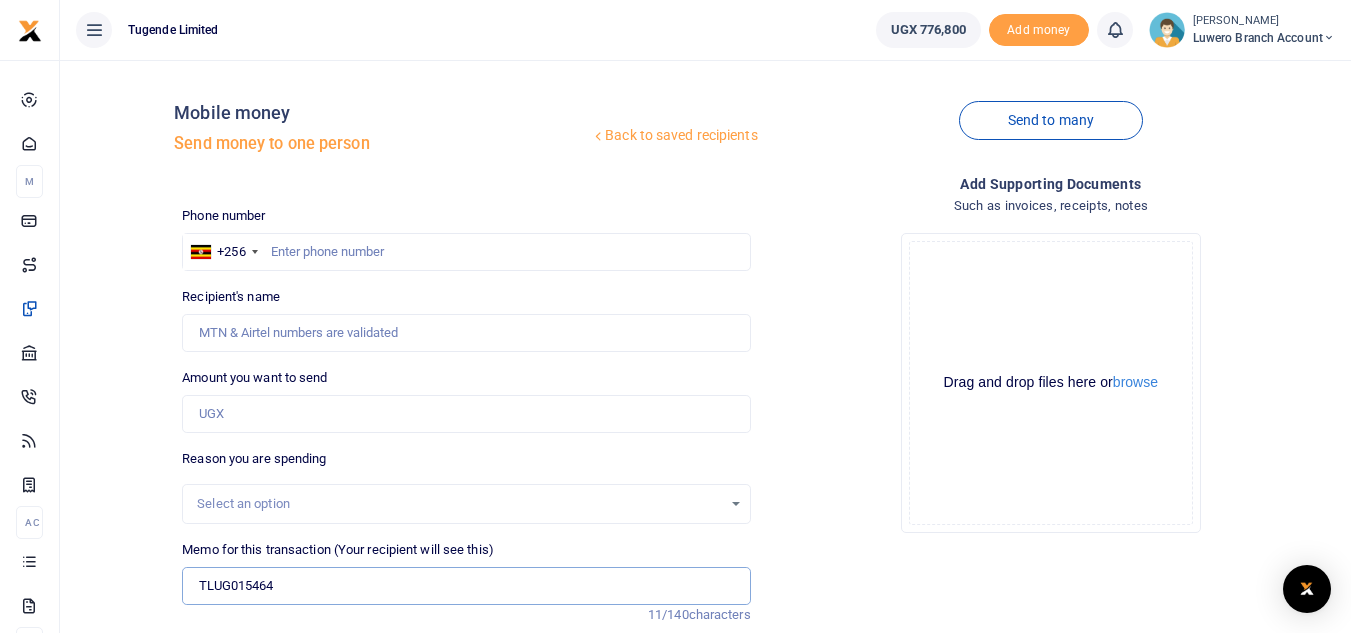 paste on "TLUG015465" 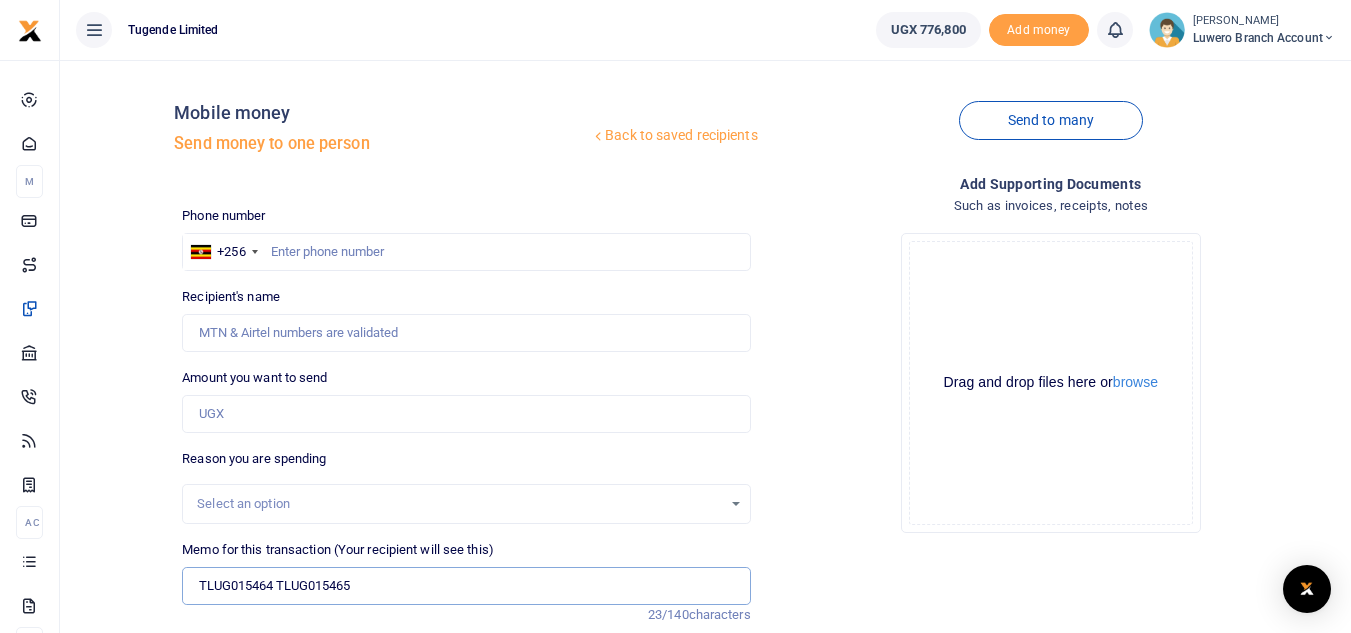 paste on "TLUG015466" 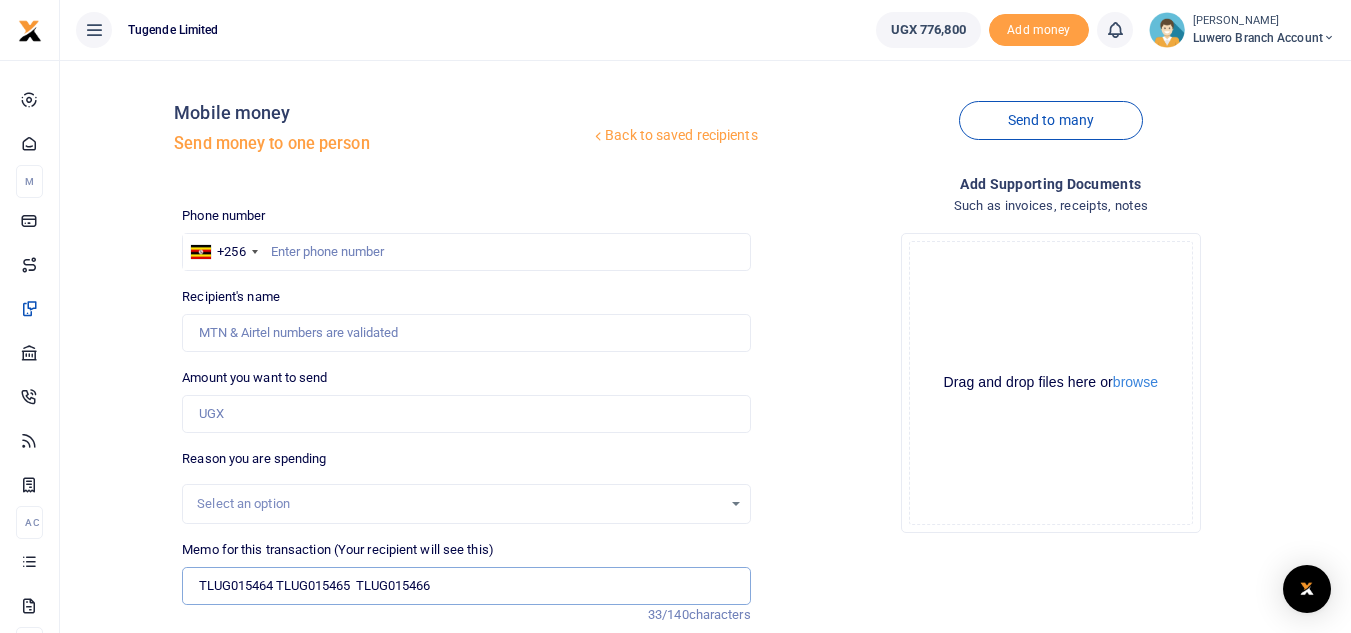 click on "TLUG015464 TLUG015465  TLUG015466" at bounding box center (466, 586) 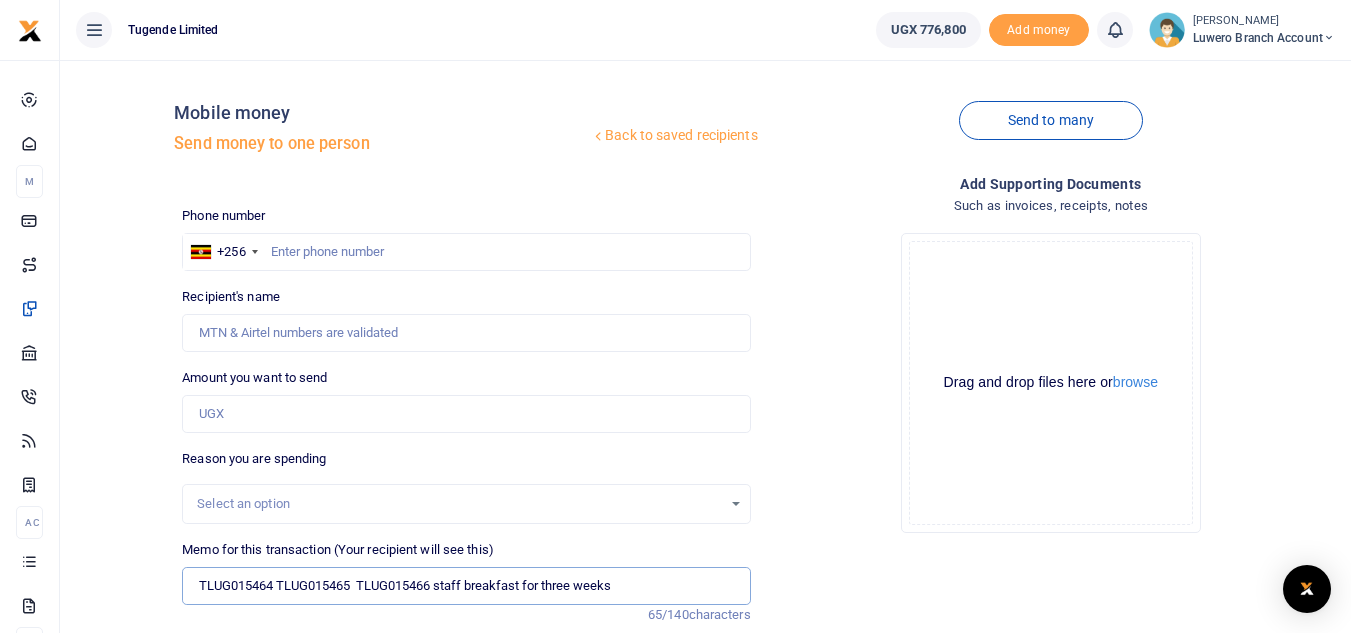 type on "TLUG015464 TLUG015465  TLUG015466 staff breakfast for three weeks" 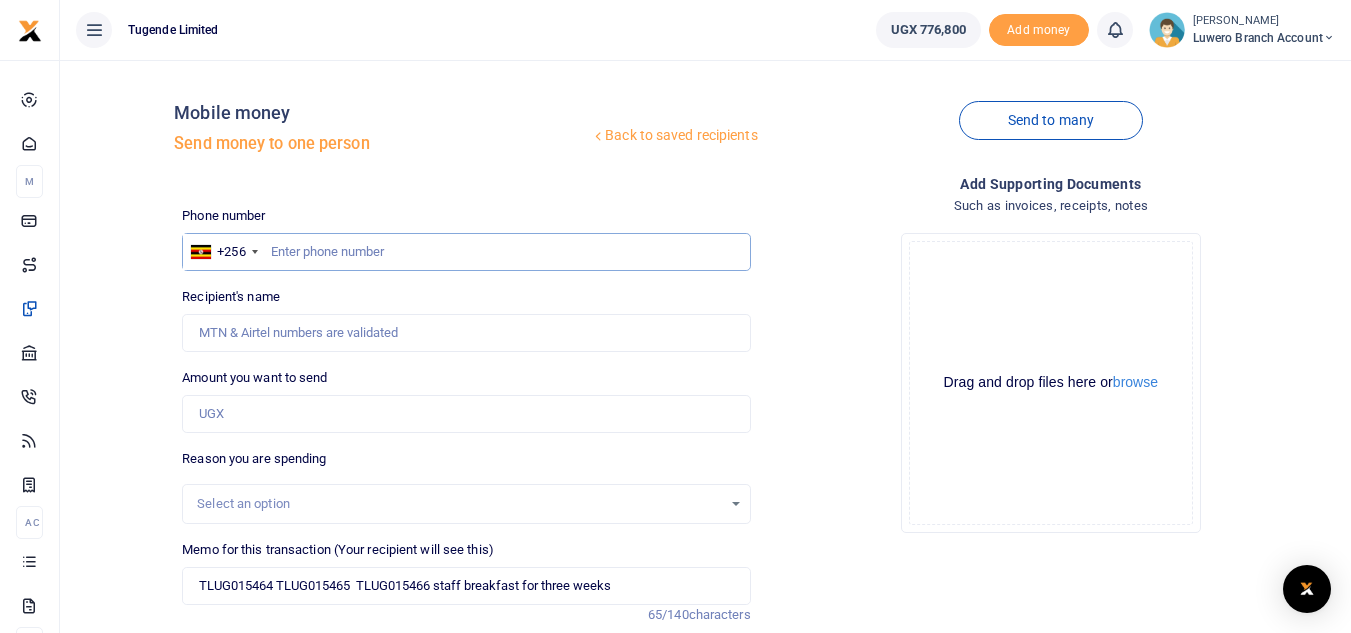 click at bounding box center [466, 252] 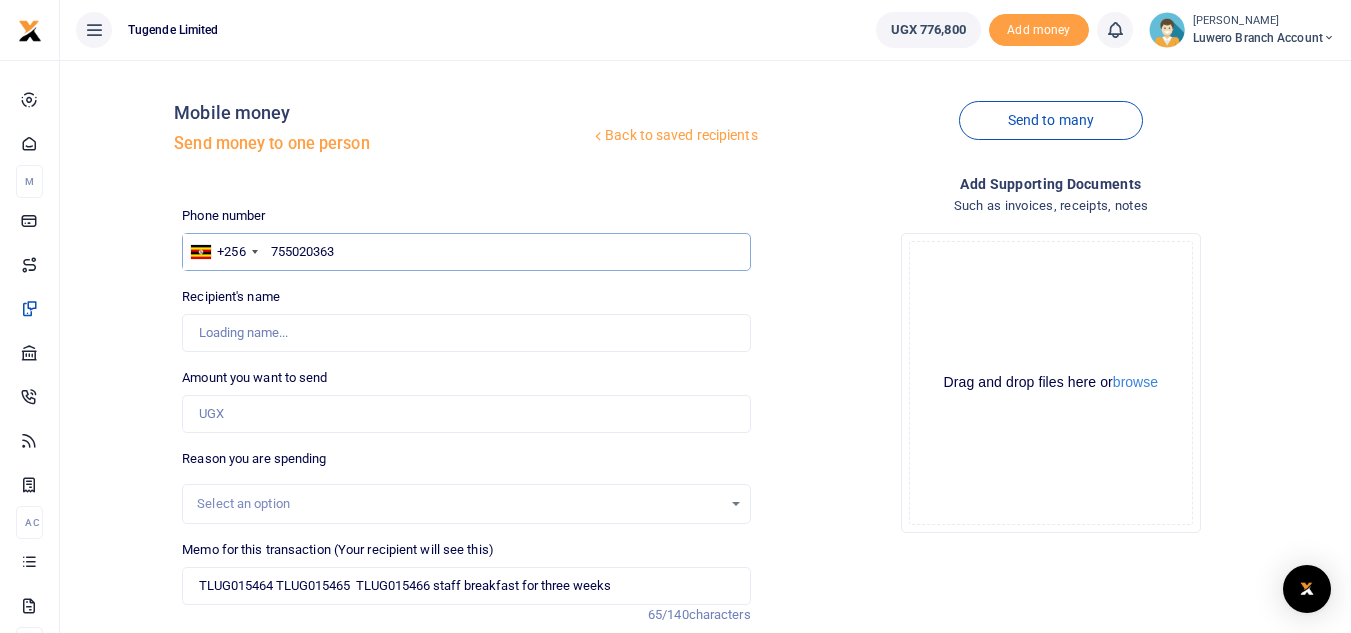 type on "Sandra Kagoya" 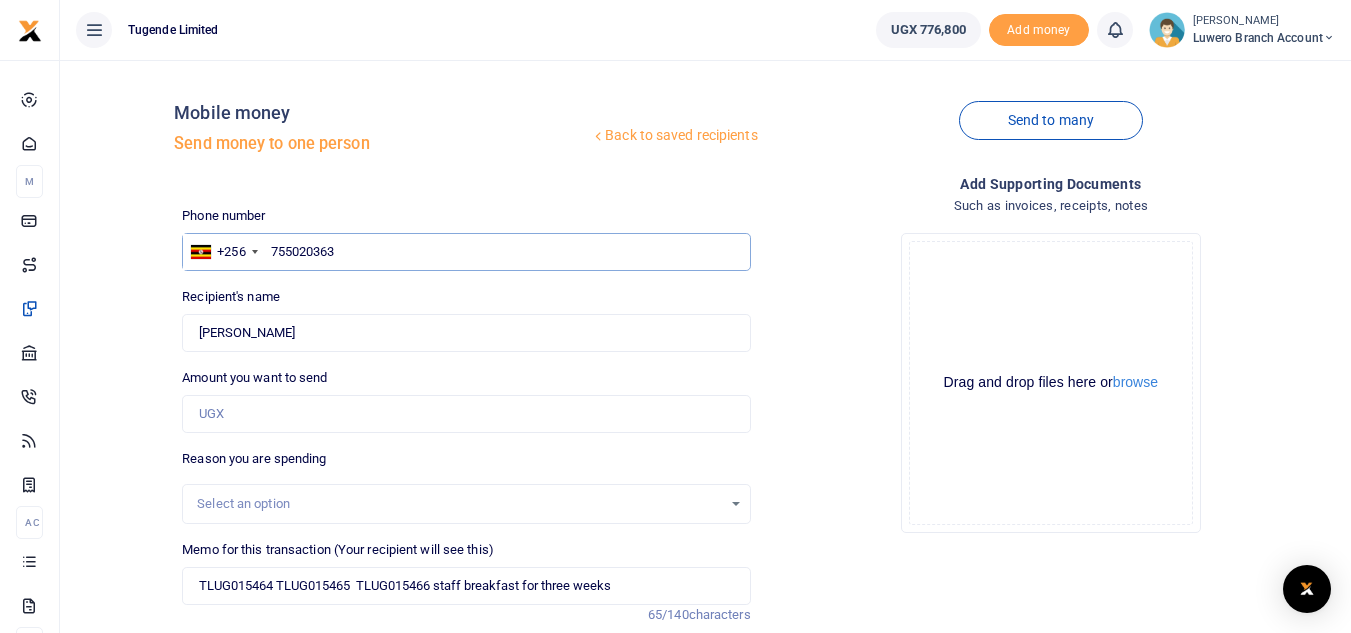 type on "755020363" 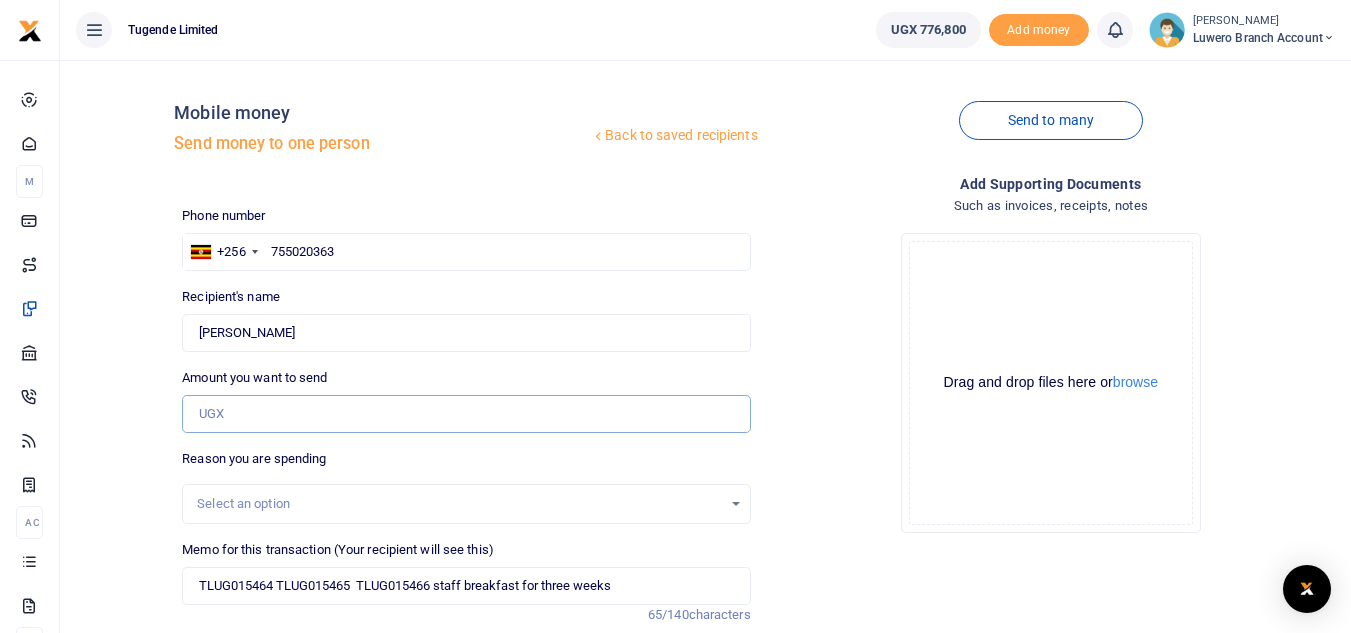 click on "Amount you want to send" at bounding box center (466, 414) 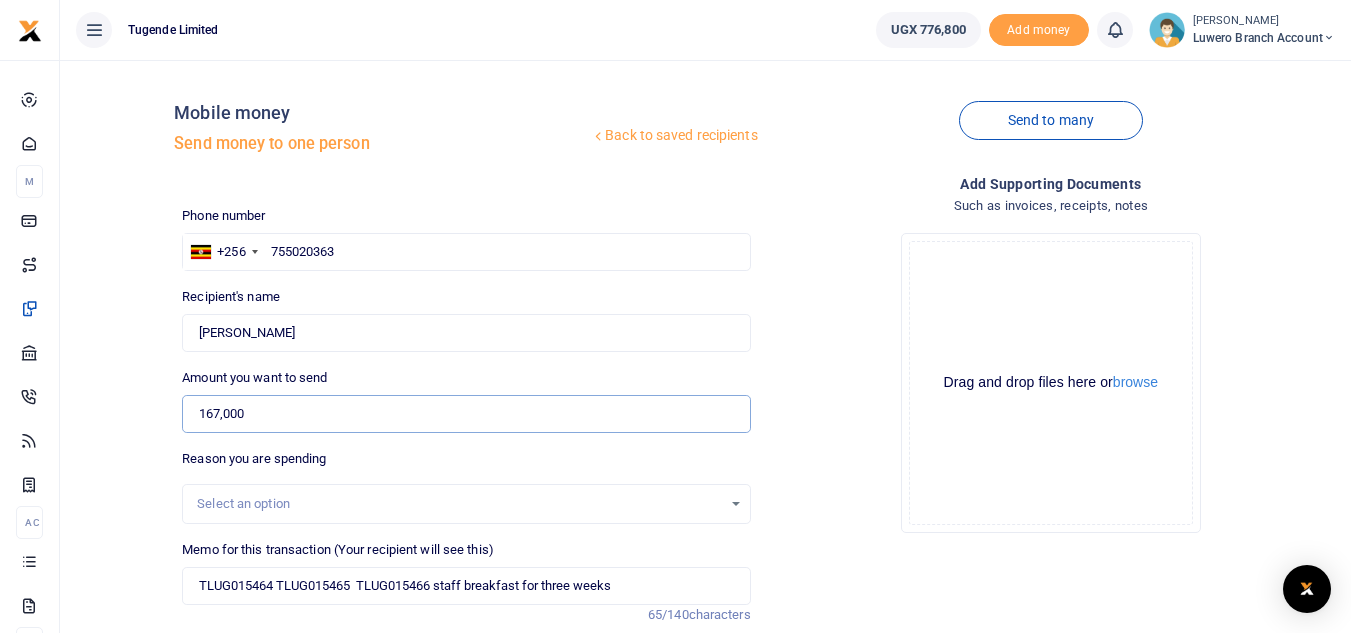 type on "167,000" 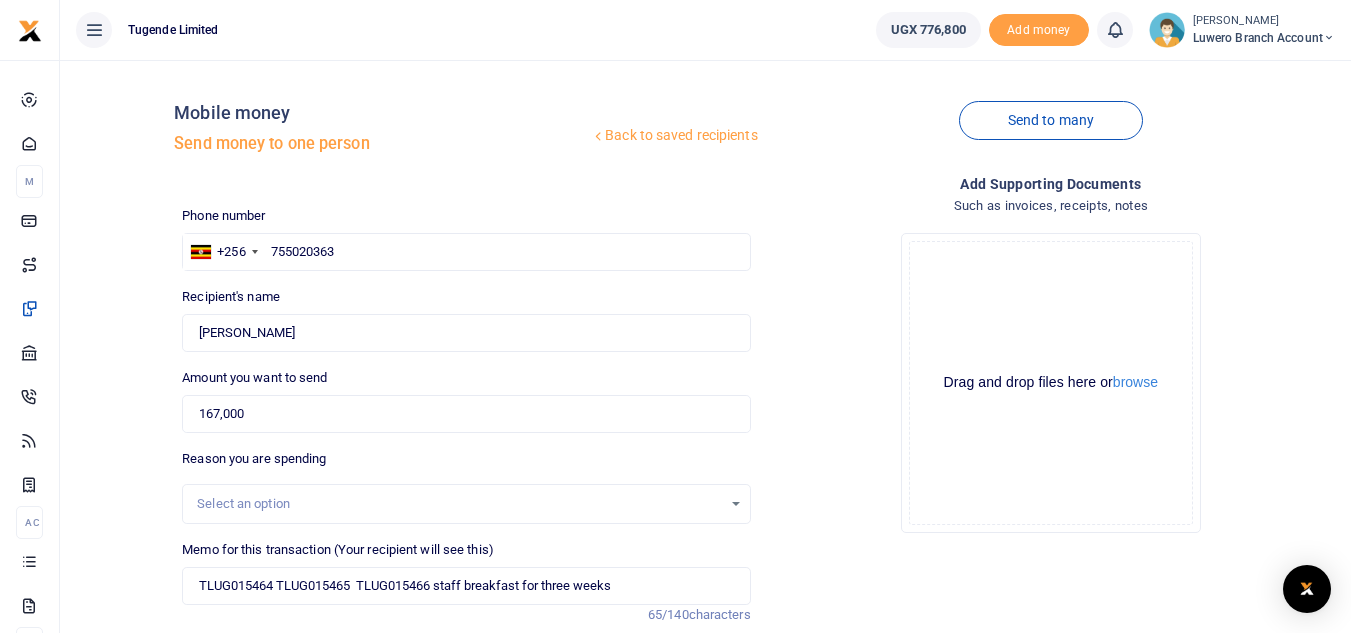 click on "Select an option" at bounding box center (459, 504) 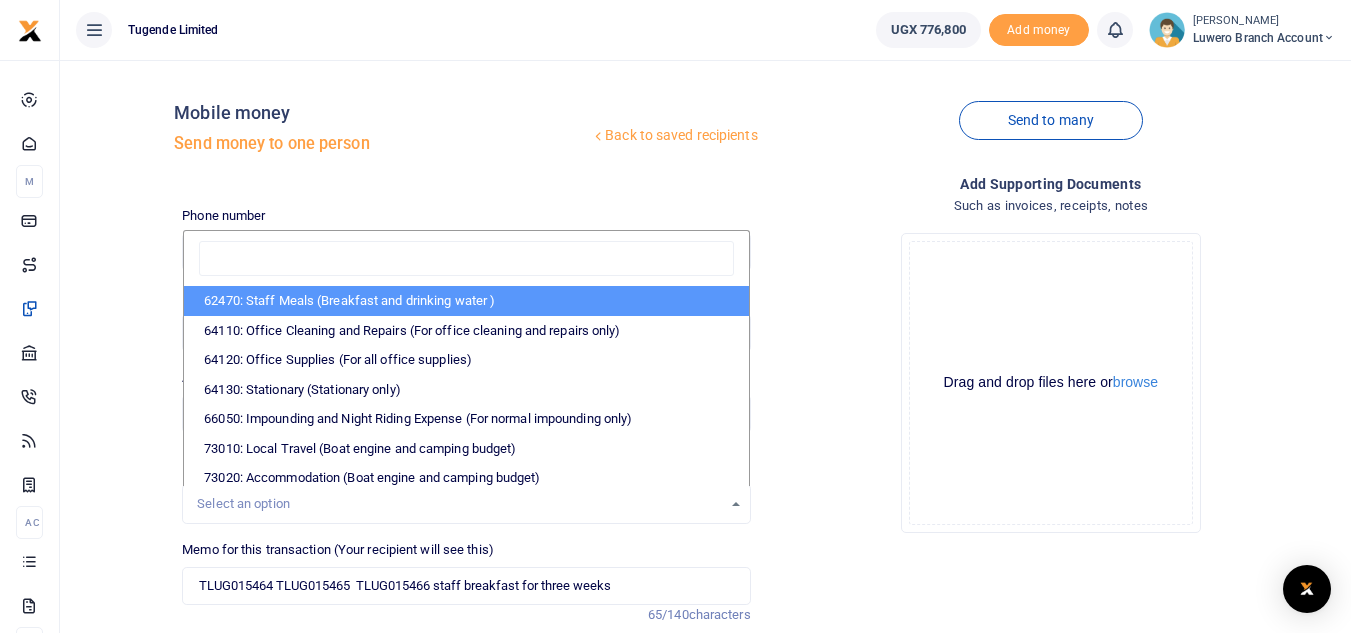 click on "62470: Staff Meals (Breakfast and drinking water )" at bounding box center [466, 301] 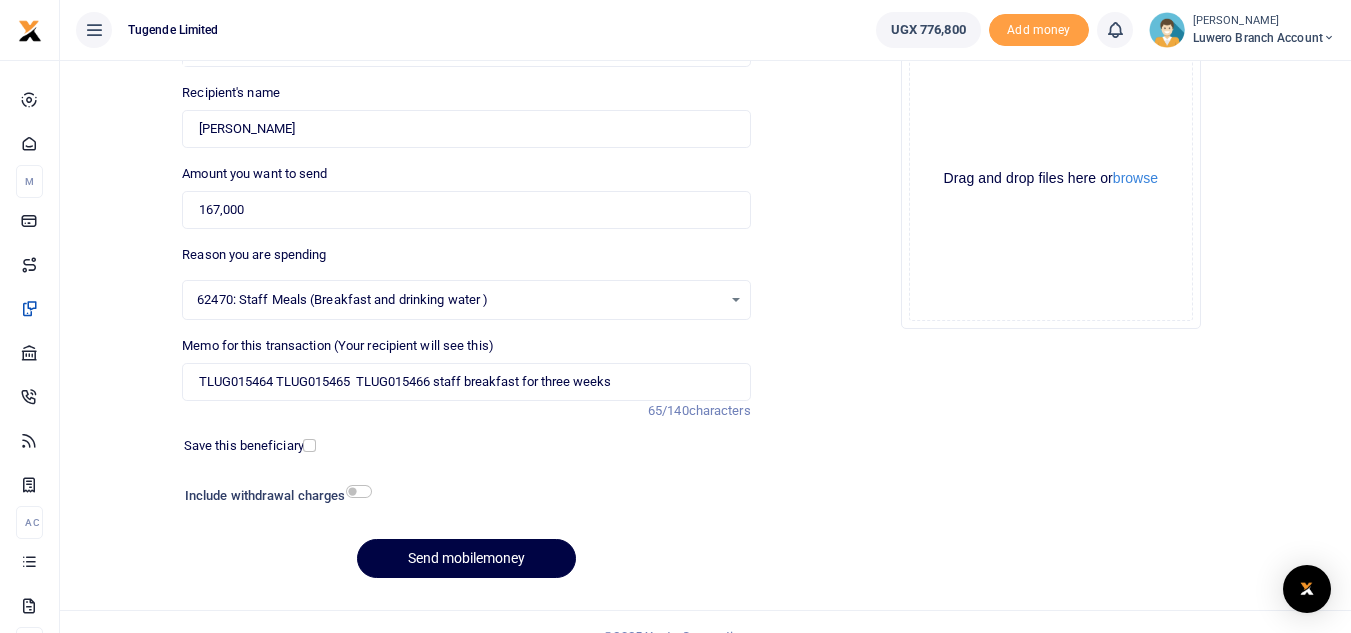 scroll, scrollTop: 233, scrollLeft: 0, axis: vertical 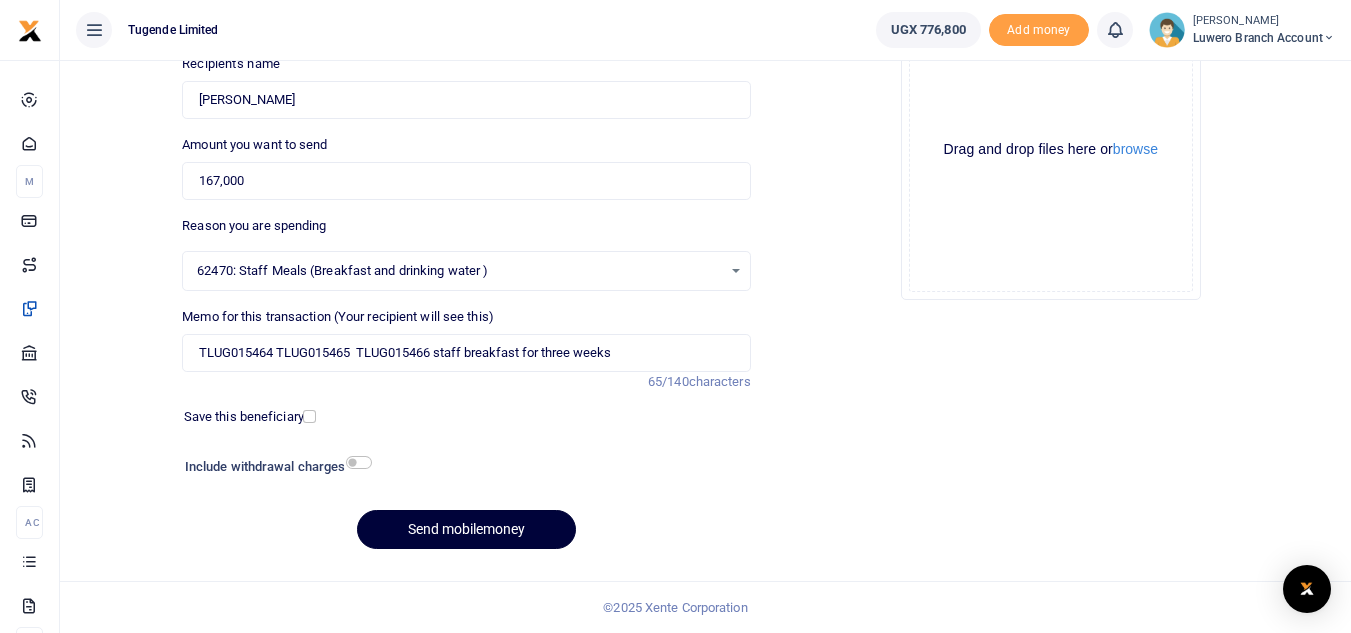 click on "Send mobilemoney" at bounding box center [466, 529] 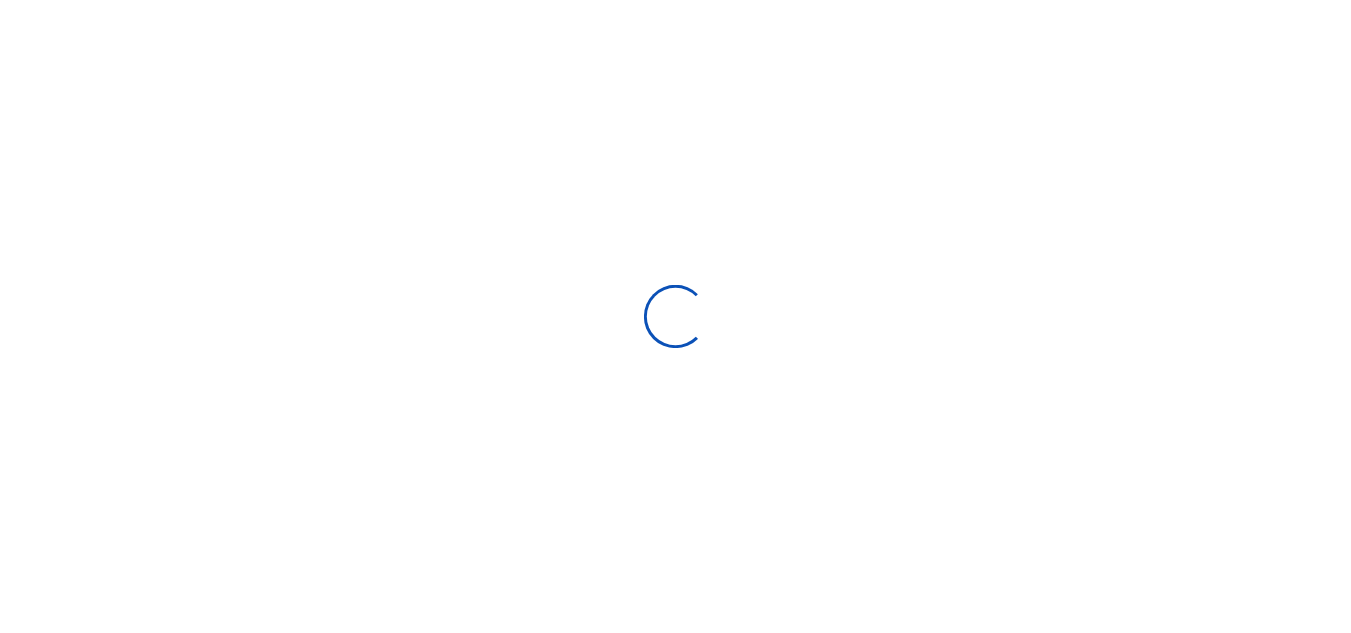 scroll, scrollTop: 0, scrollLeft: 0, axis: both 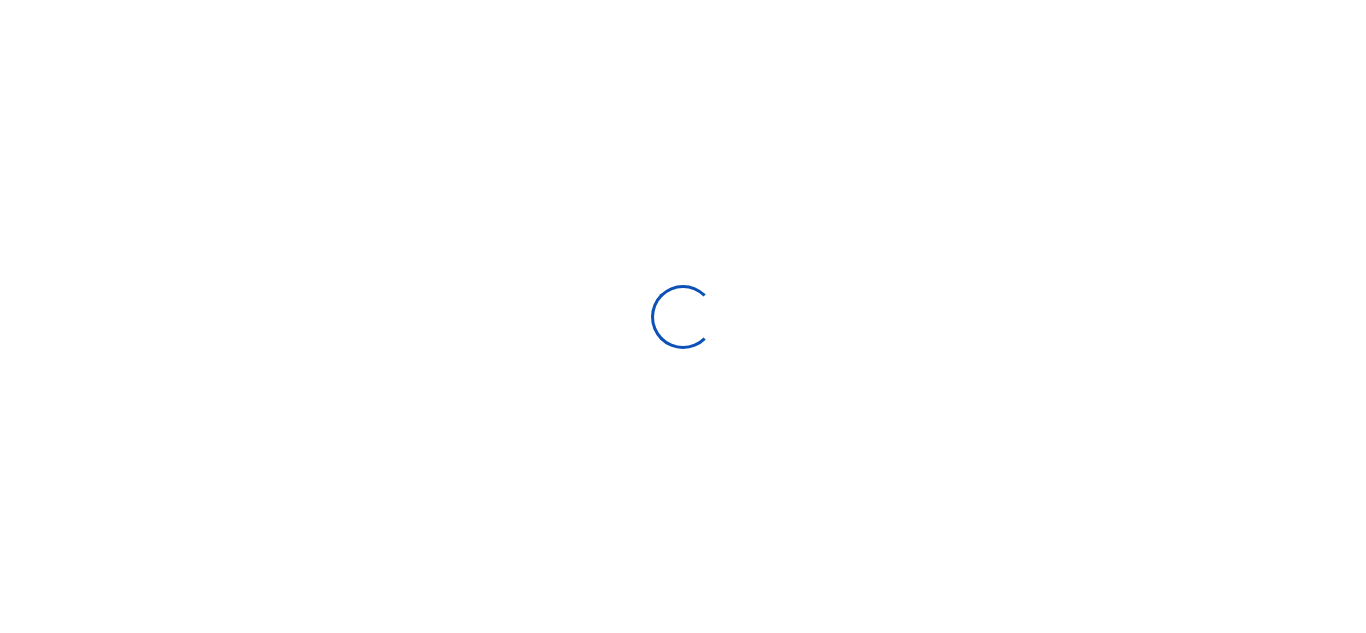 select on "ALL" 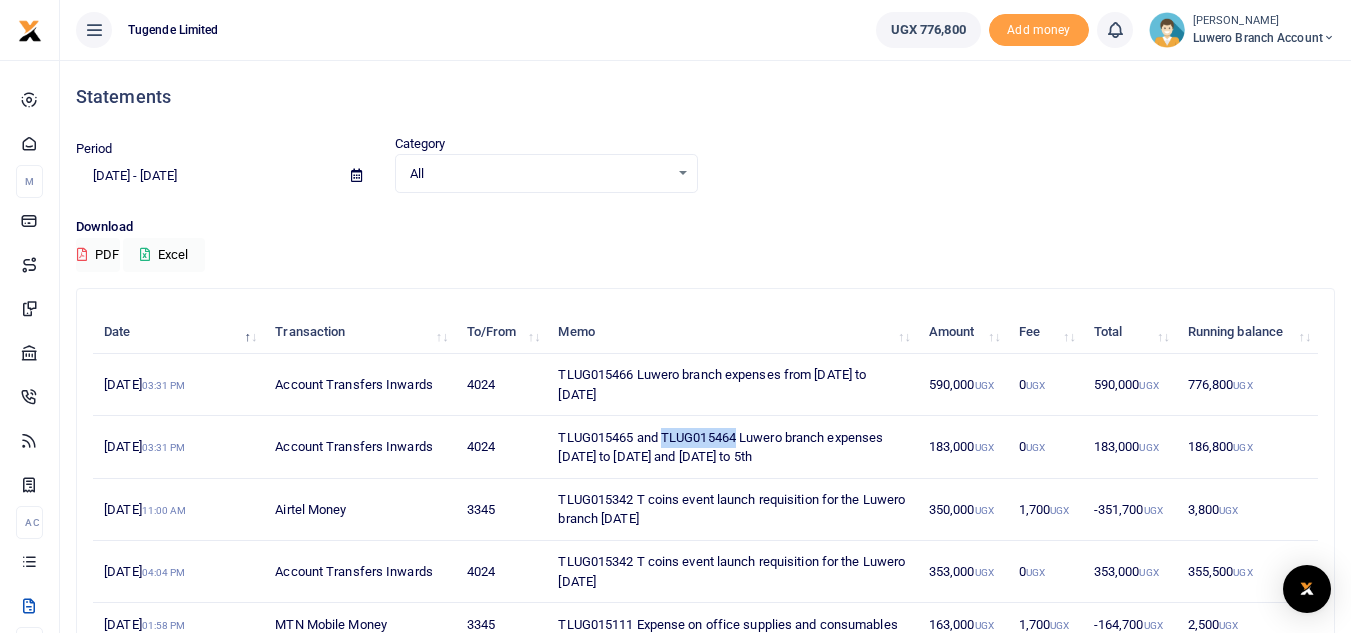 drag, startPoint x: 740, startPoint y: 443, endPoint x: 665, endPoint y: 442, distance: 75.00667 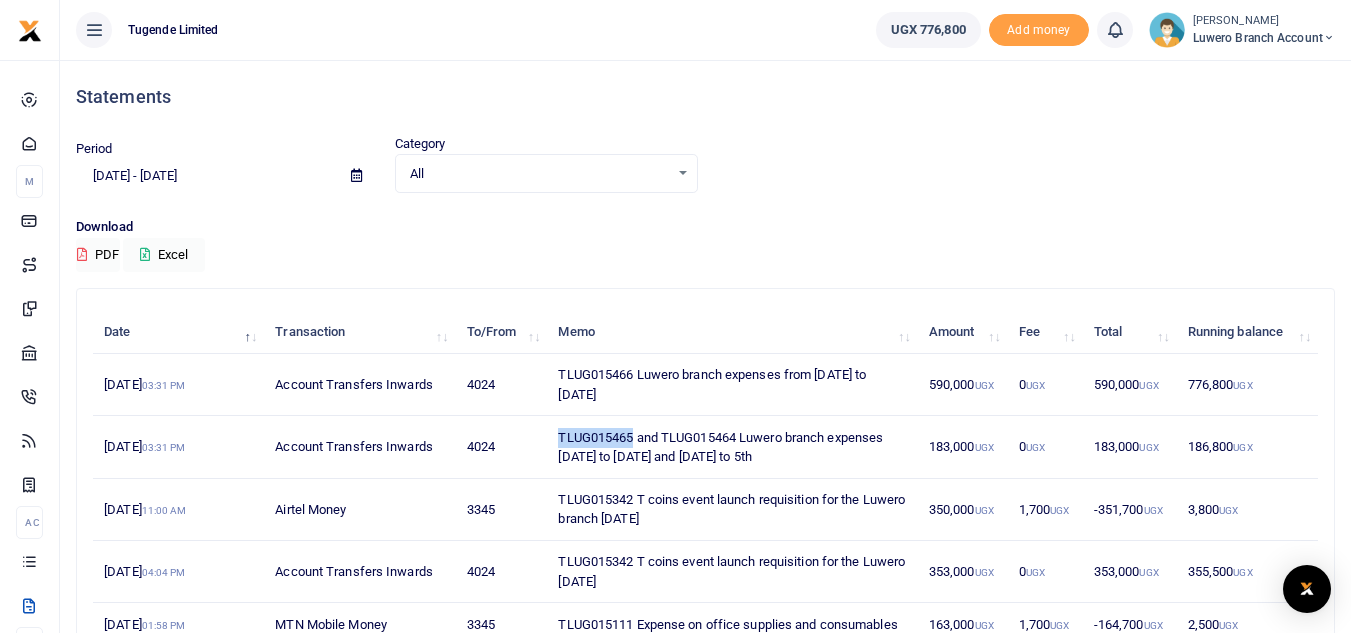 drag, startPoint x: 635, startPoint y: 436, endPoint x: 558, endPoint y: 437, distance: 77.00649 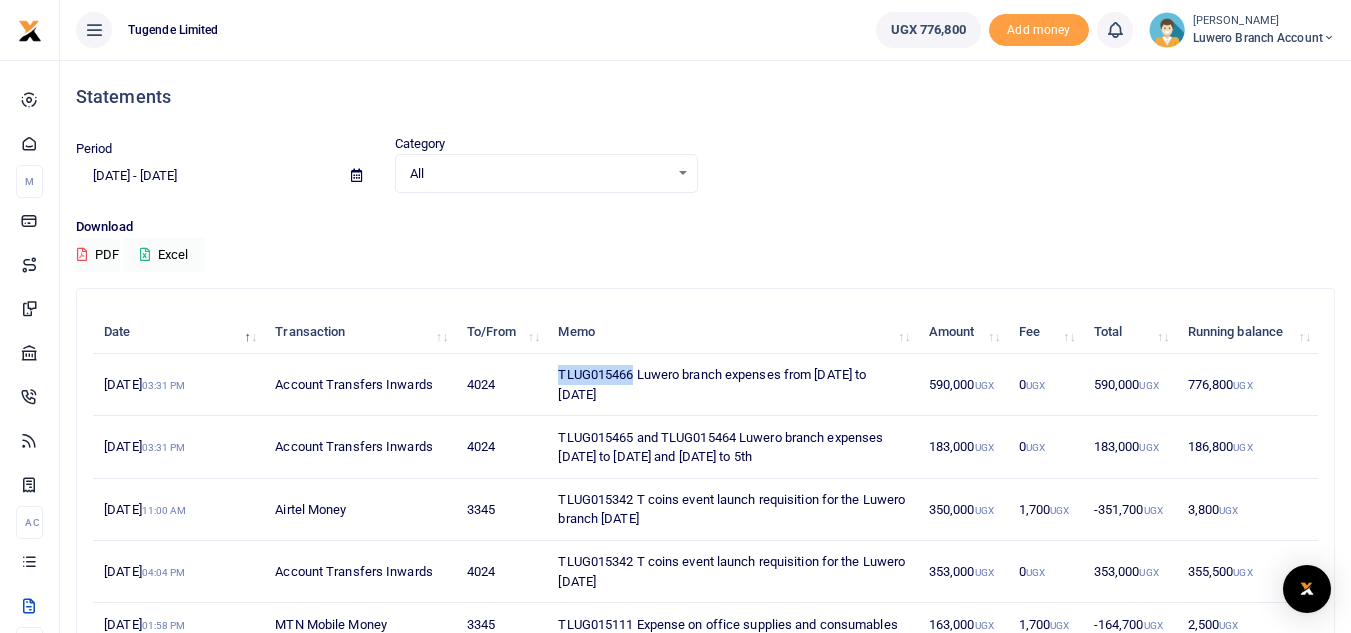 drag, startPoint x: 634, startPoint y: 379, endPoint x: 559, endPoint y: 378, distance: 75.00667 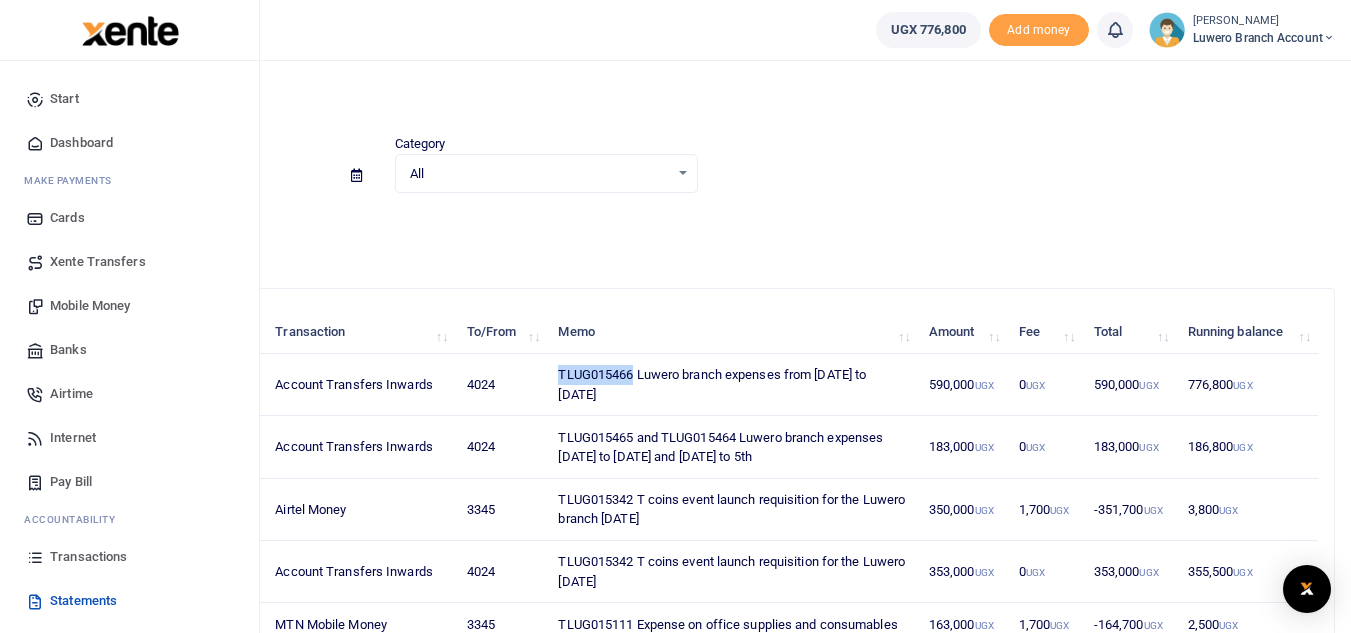 click on "Transactions" at bounding box center (88, 557) 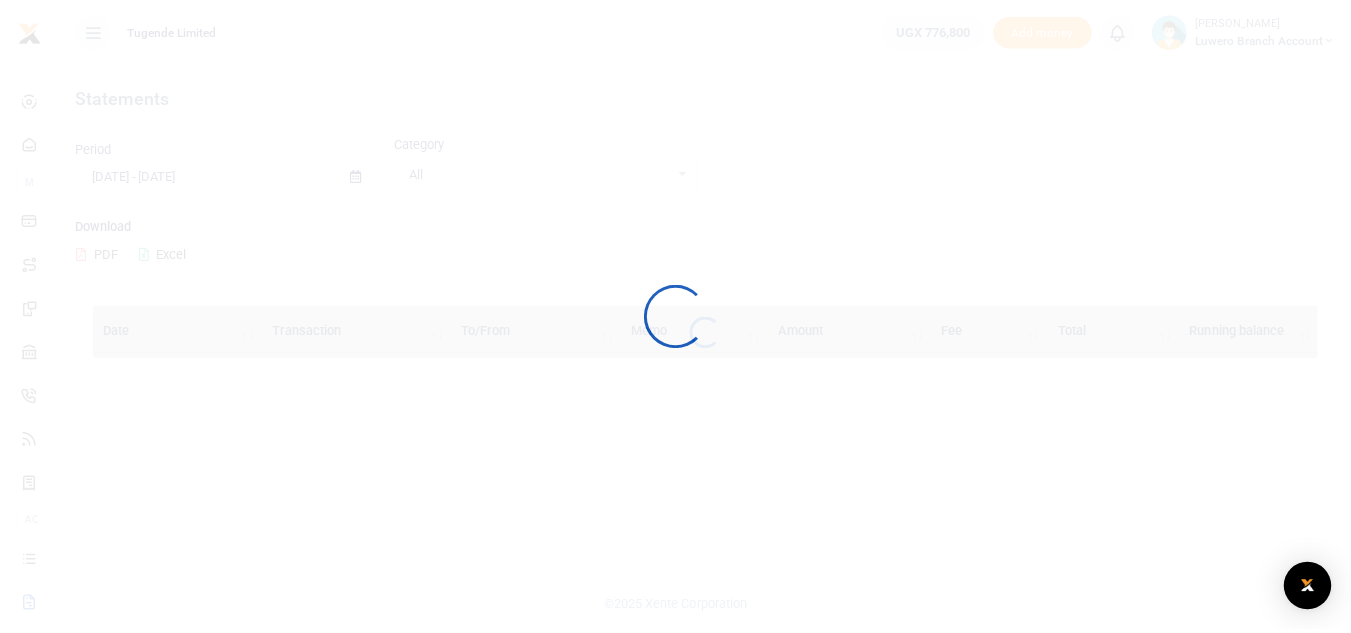 scroll, scrollTop: 0, scrollLeft: 0, axis: both 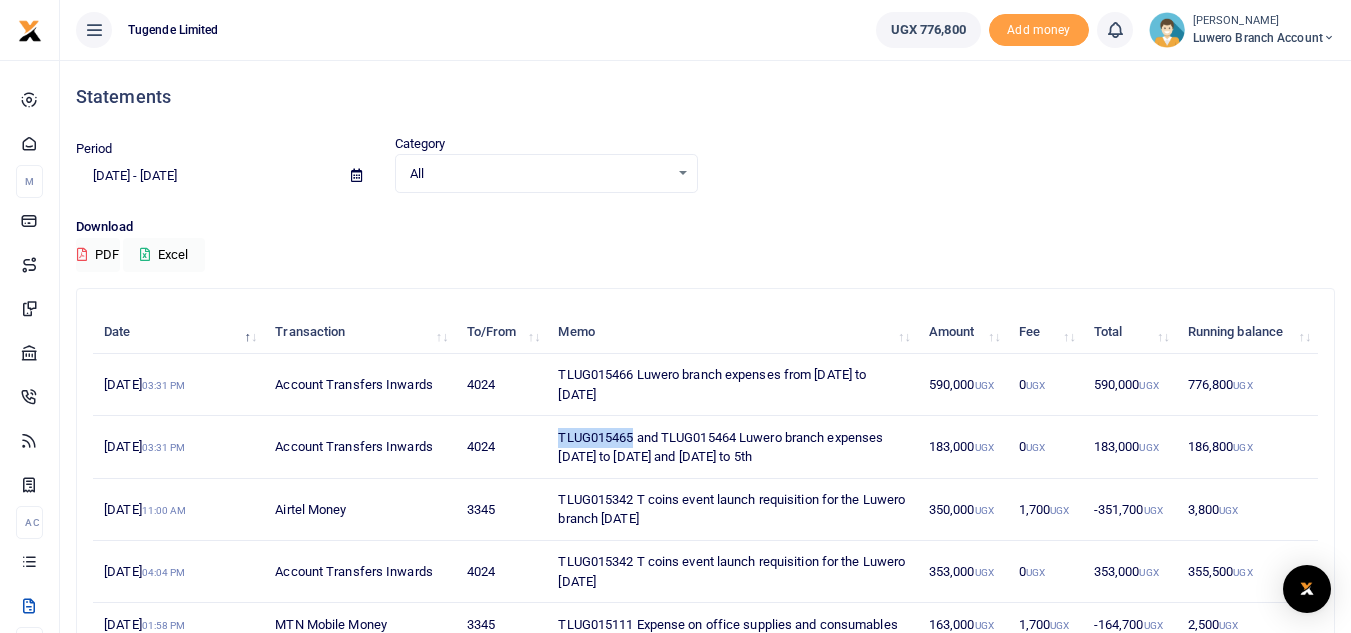 drag, startPoint x: 636, startPoint y: 441, endPoint x: 557, endPoint y: 442, distance: 79.00633 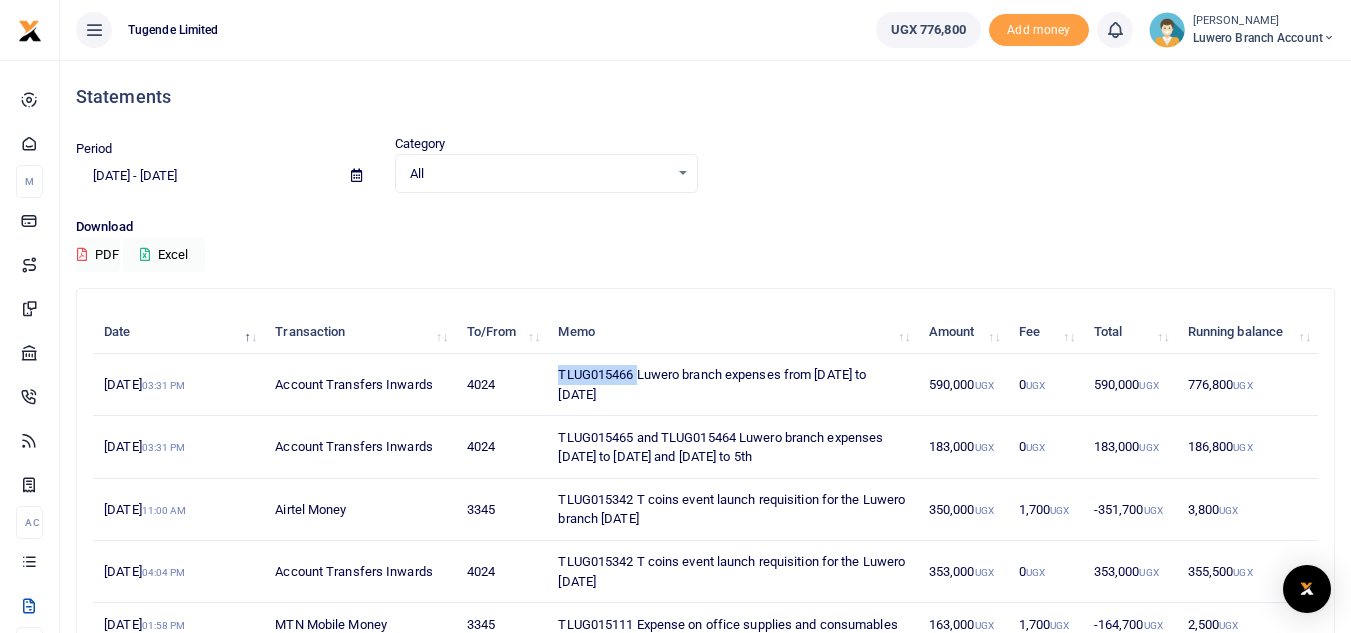 drag, startPoint x: 639, startPoint y: 376, endPoint x: 562, endPoint y: 380, distance: 77.10383 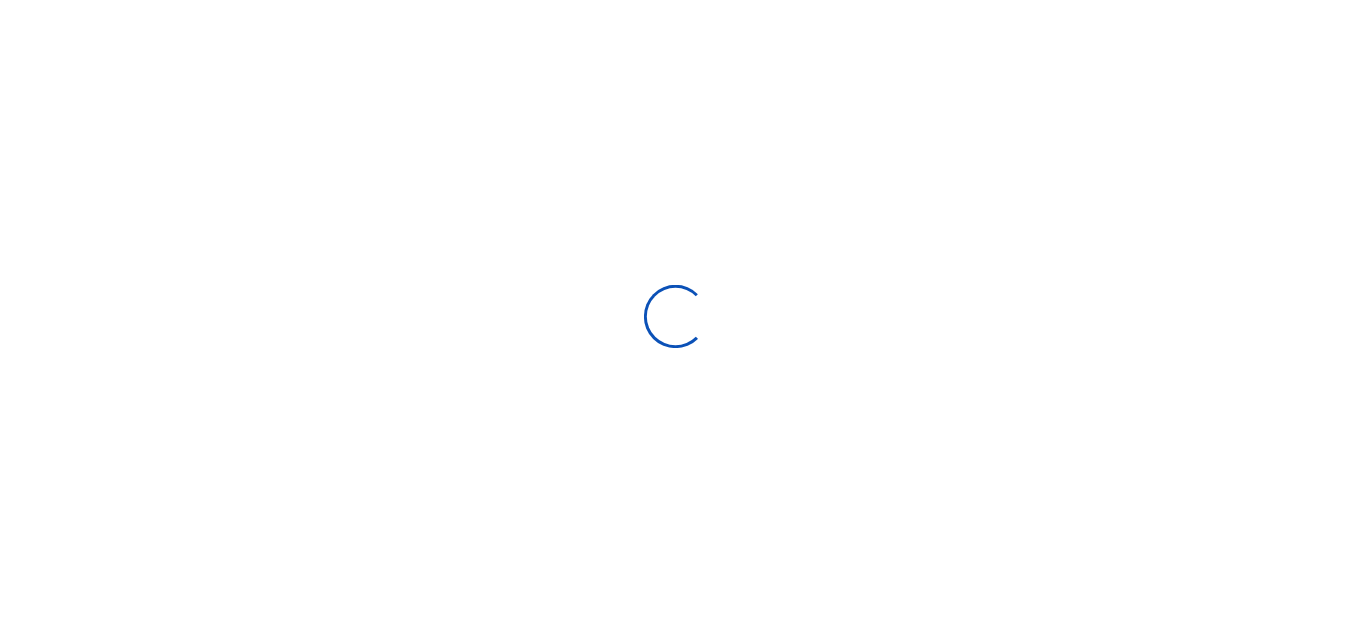 scroll, scrollTop: 0, scrollLeft: 0, axis: both 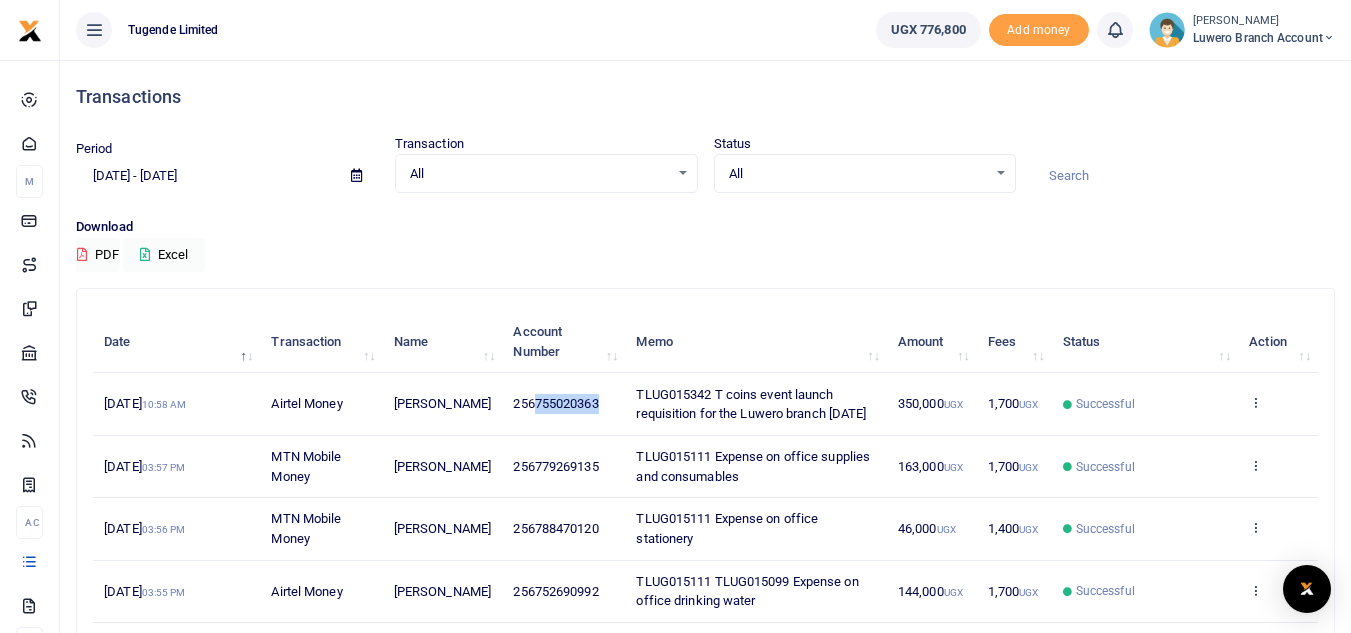 drag, startPoint x: 598, startPoint y: 410, endPoint x: 523, endPoint y: 413, distance: 75.059975 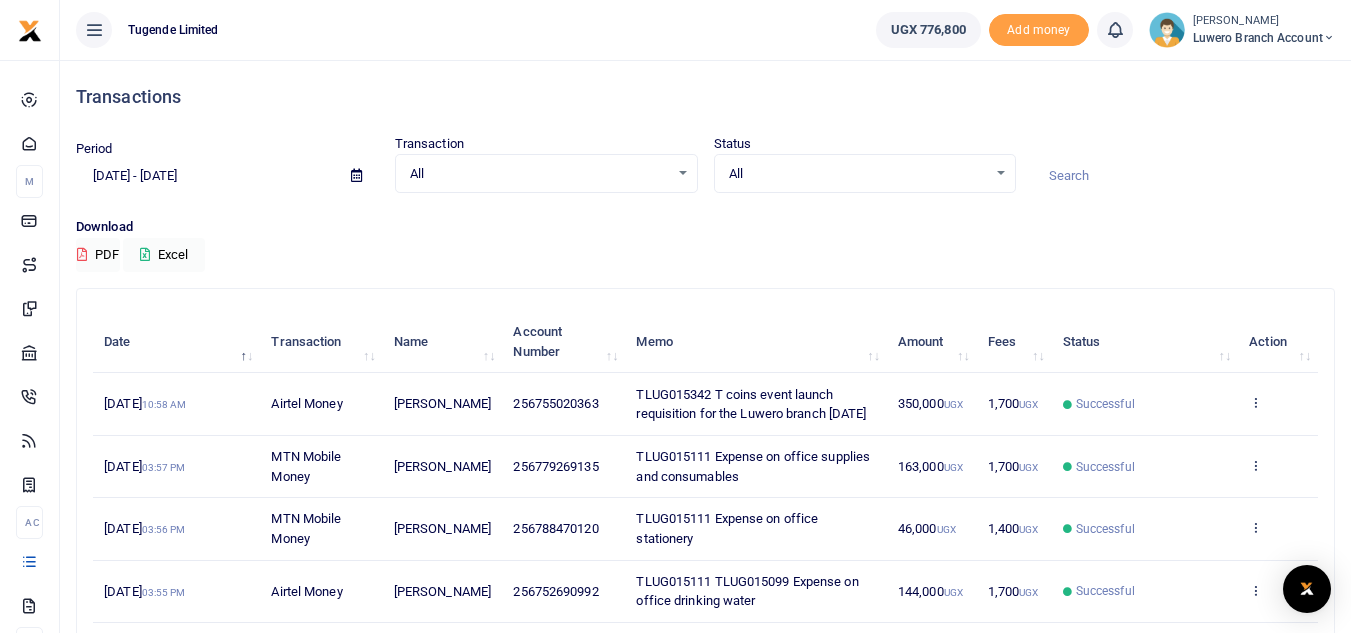 click at bounding box center (676, 621) 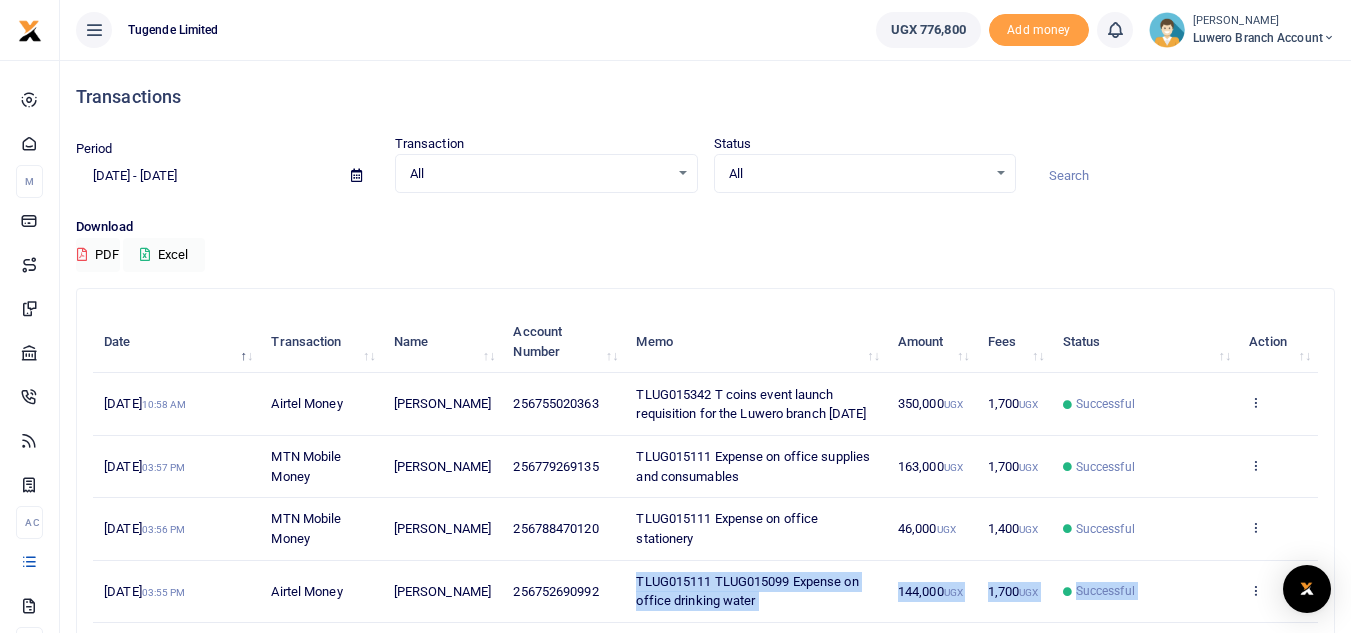 drag, startPoint x: 590, startPoint y: 602, endPoint x: 534, endPoint y: 609, distance: 56.435802 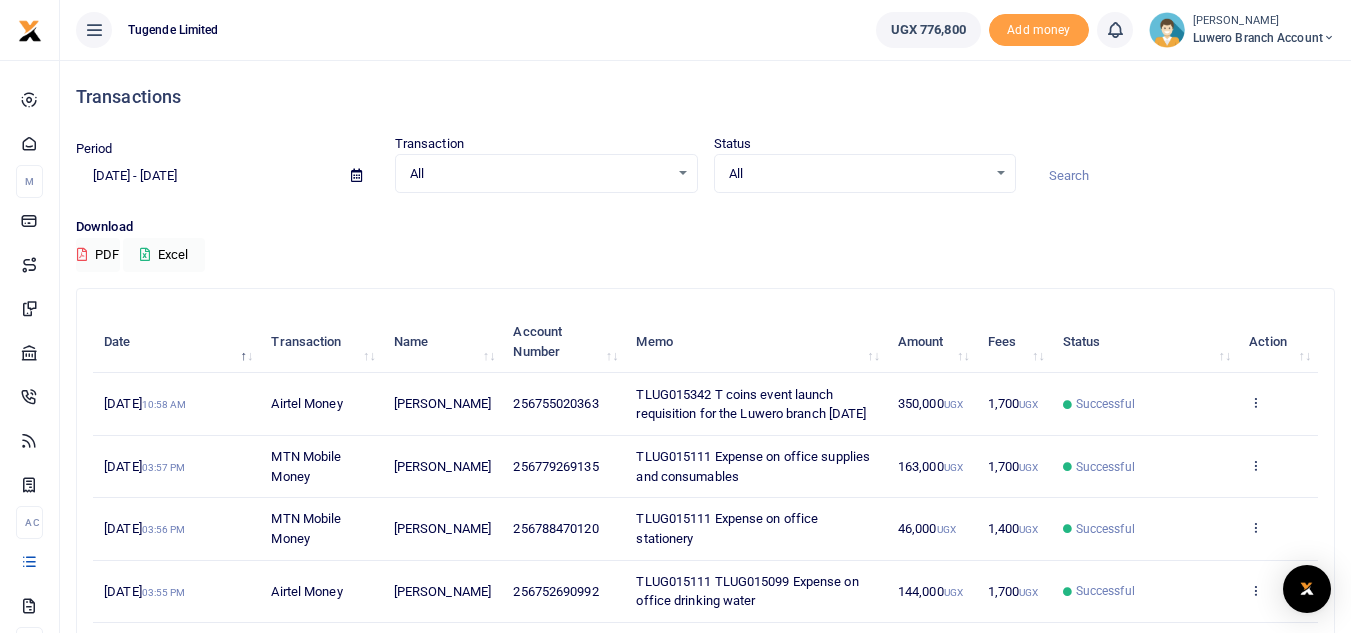 click on "256788470120" at bounding box center [563, 529] 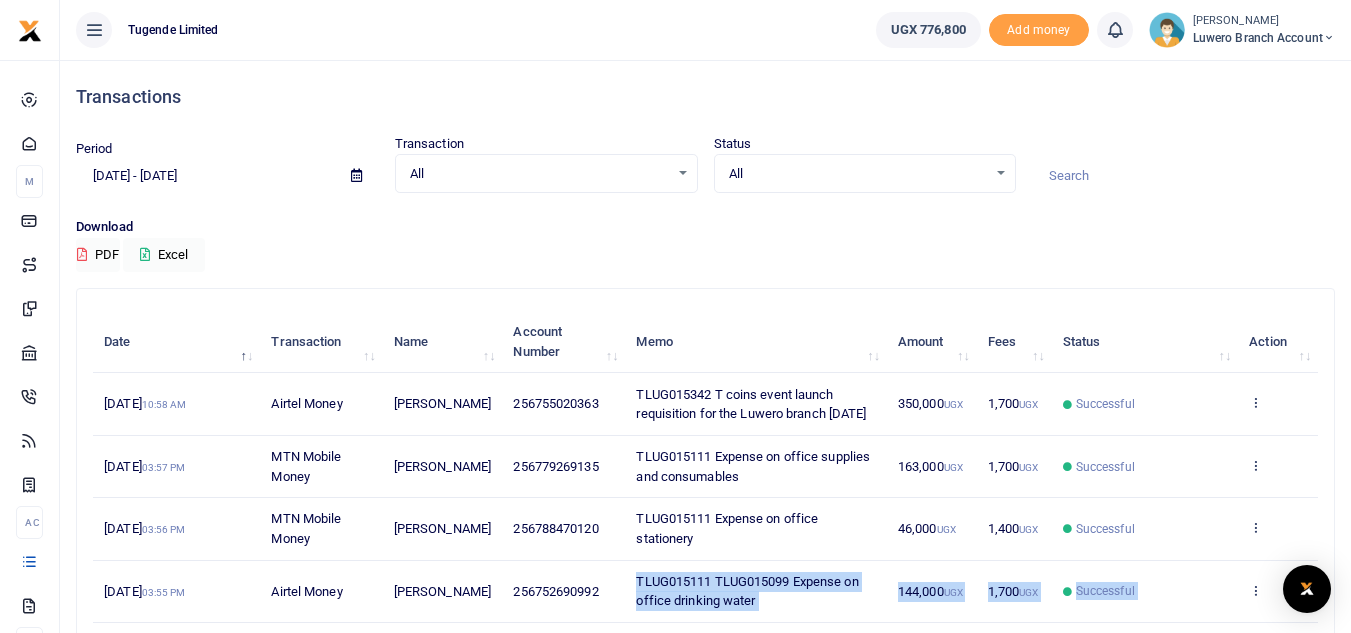 drag, startPoint x: 591, startPoint y: 602, endPoint x: 526, endPoint y: 611, distance: 65.62012 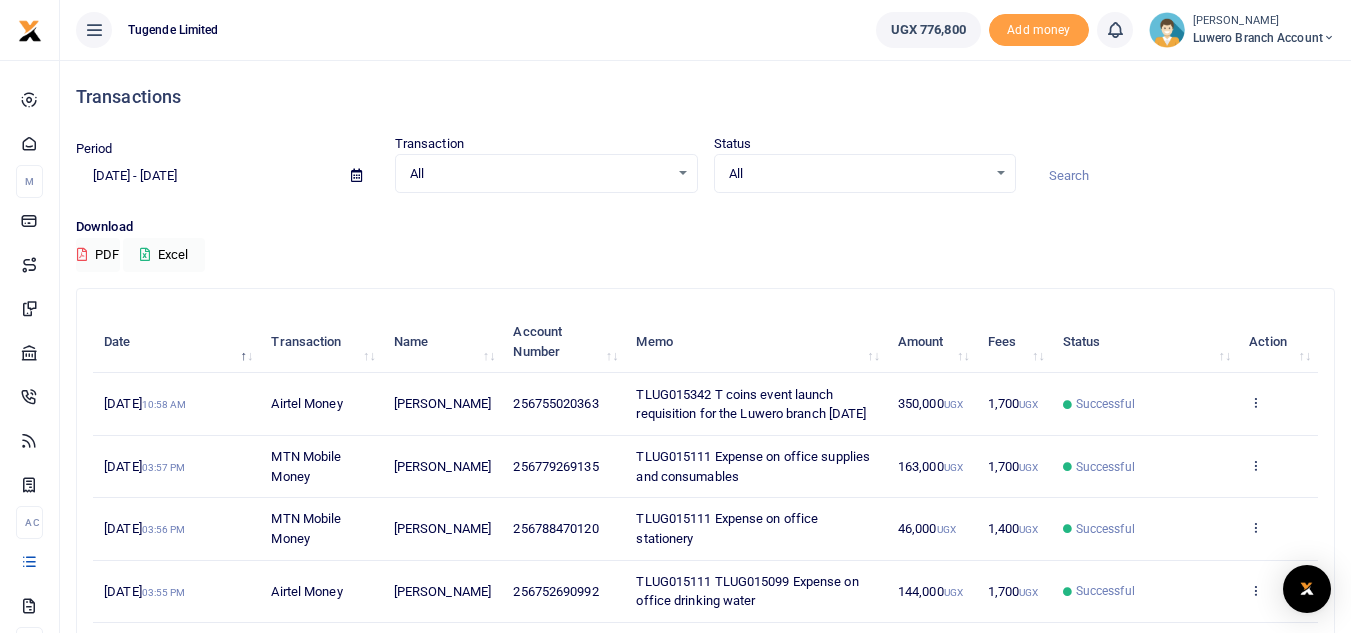 click on "256752690992" at bounding box center (563, 592) 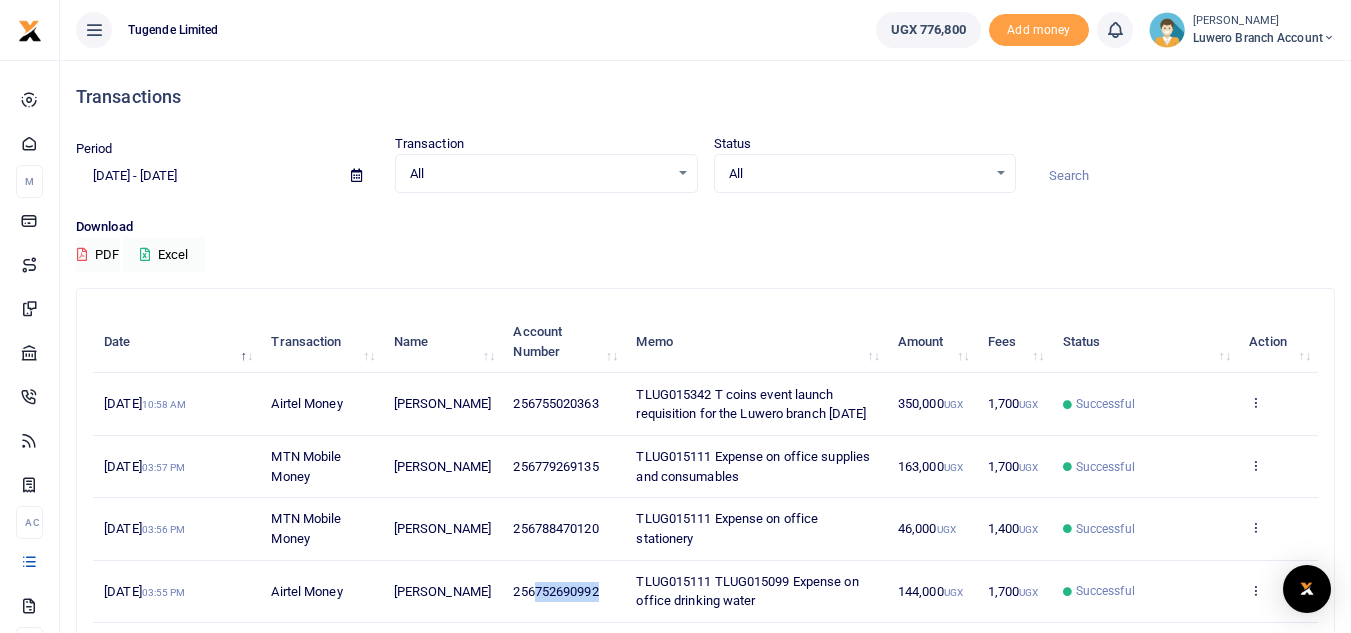 drag, startPoint x: 594, startPoint y: 603, endPoint x: 520, endPoint y: 608, distance: 74.168724 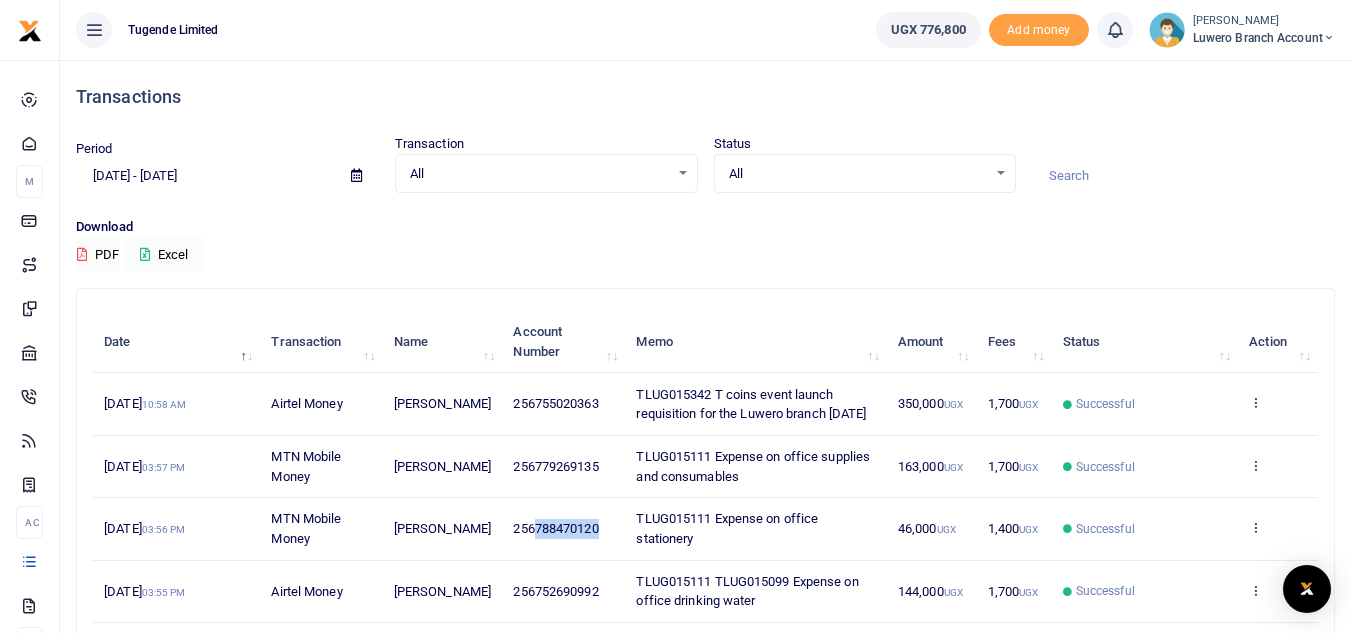 drag, startPoint x: 599, startPoint y: 547, endPoint x: 526, endPoint y: 552, distance: 73.171036 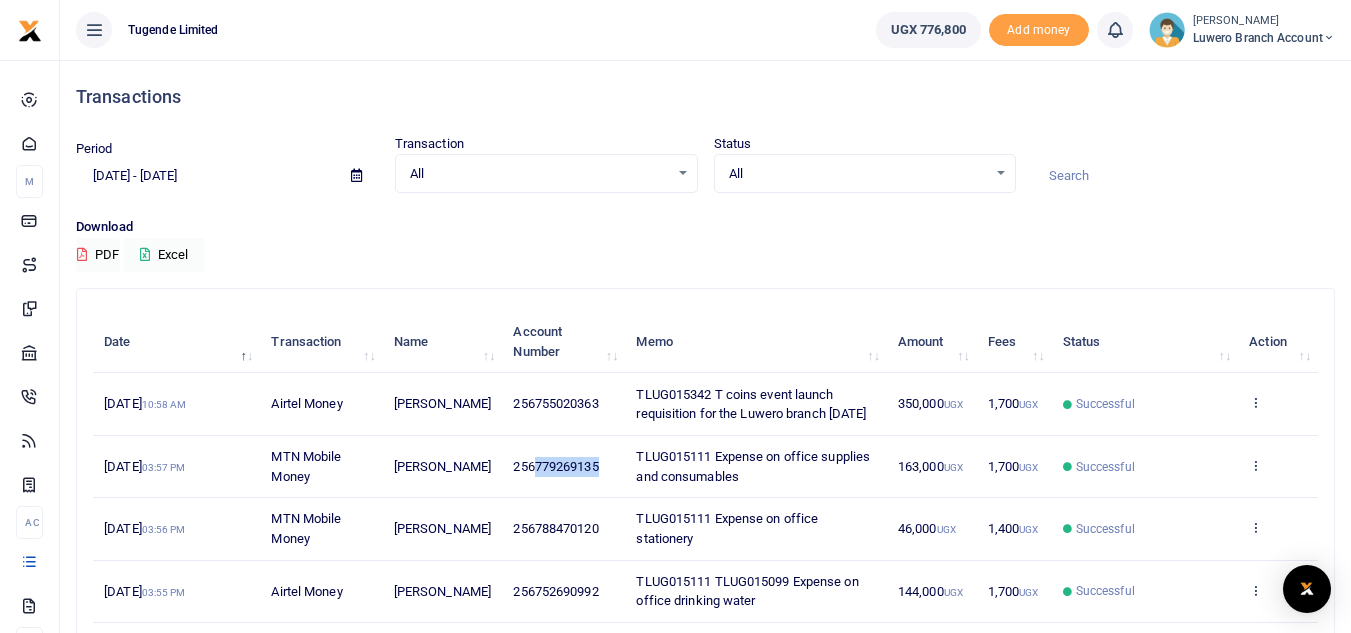drag, startPoint x: 597, startPoint y: 477, endPoint x: 521, endPoint y: 483, distance: 76.23647 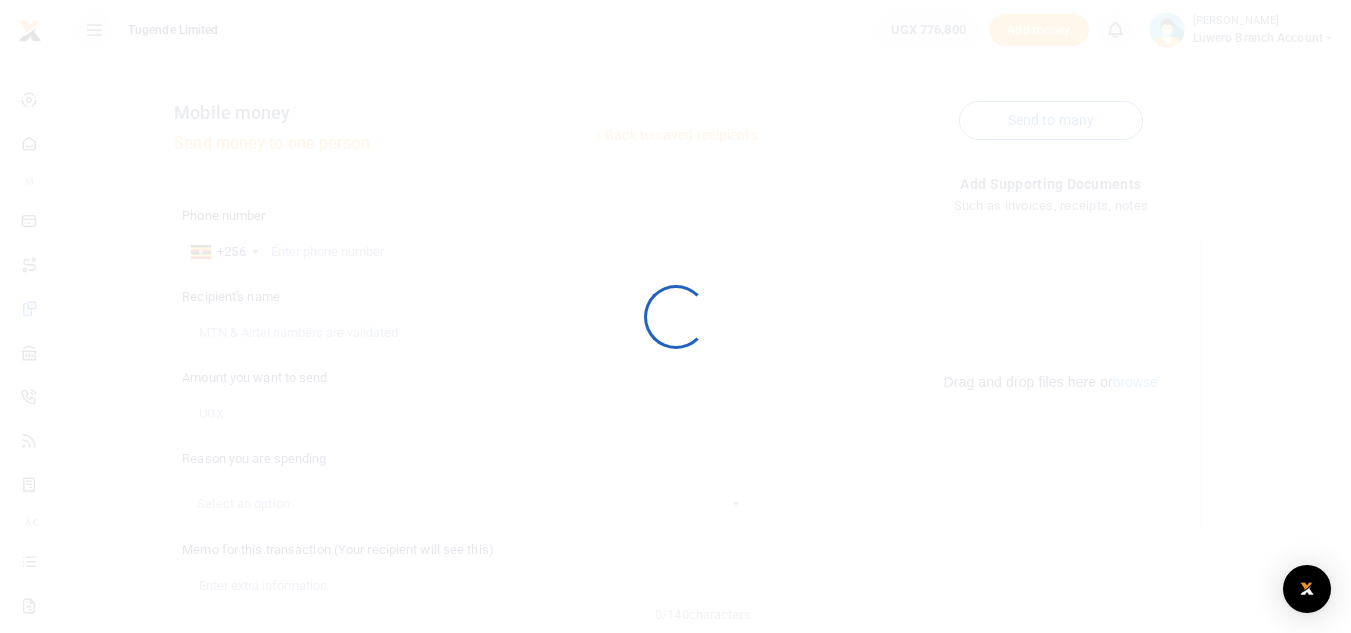 scroll, scrollTop: 233, scrollLeft: 0, axis: vertical 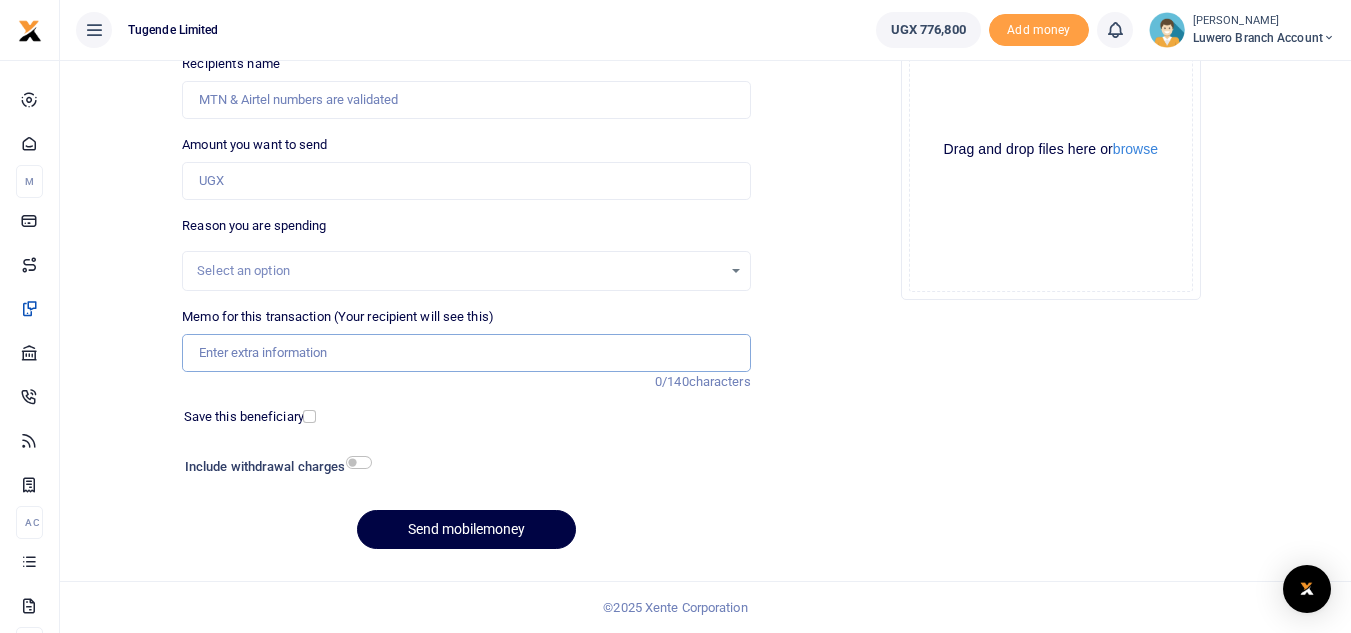 click on "Memo for this transaction (Your recipient will see this)" at bounding box center (466, 353) 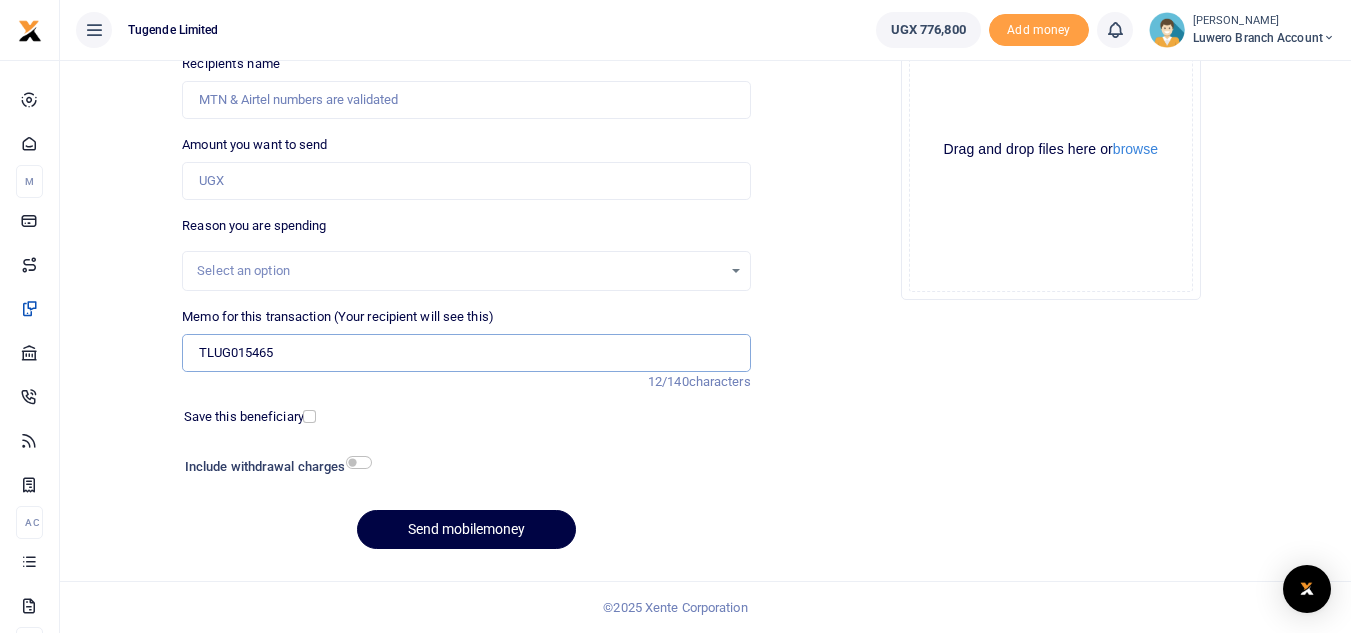 paste on "TLUG015466" 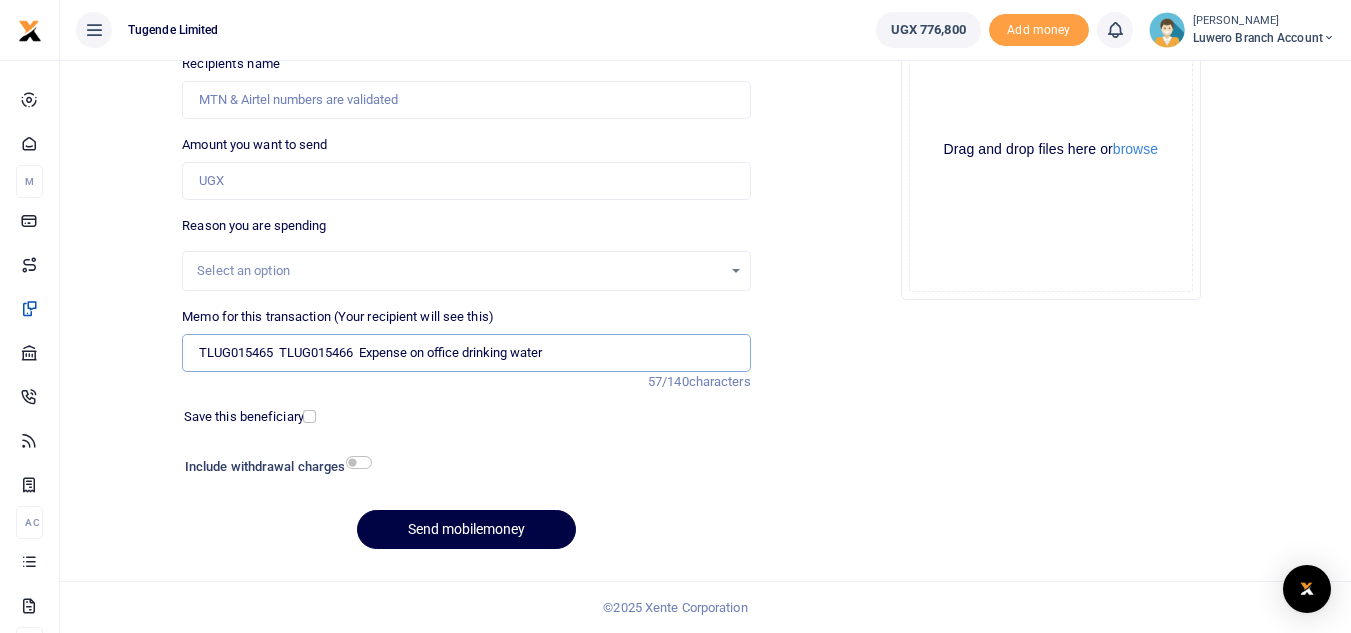type on "TLUG015465  TLUG015466  Expense on office drinking water" 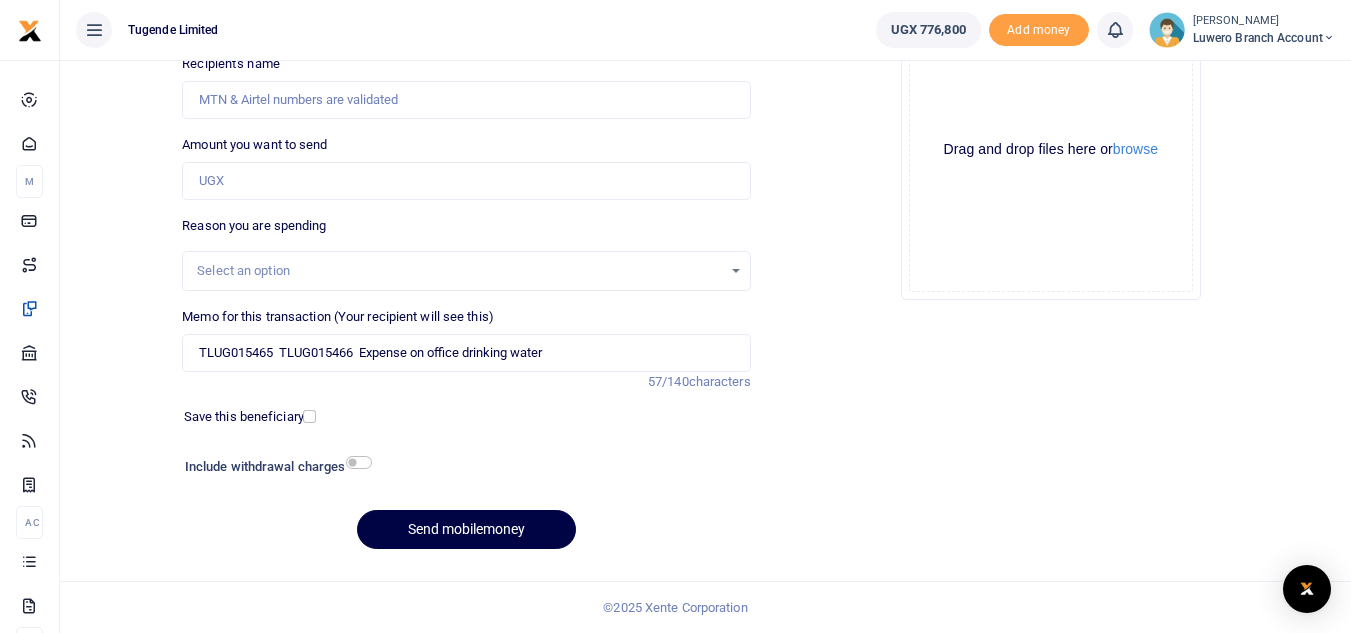 click on "Select an option" at bounding box center [466, 271] 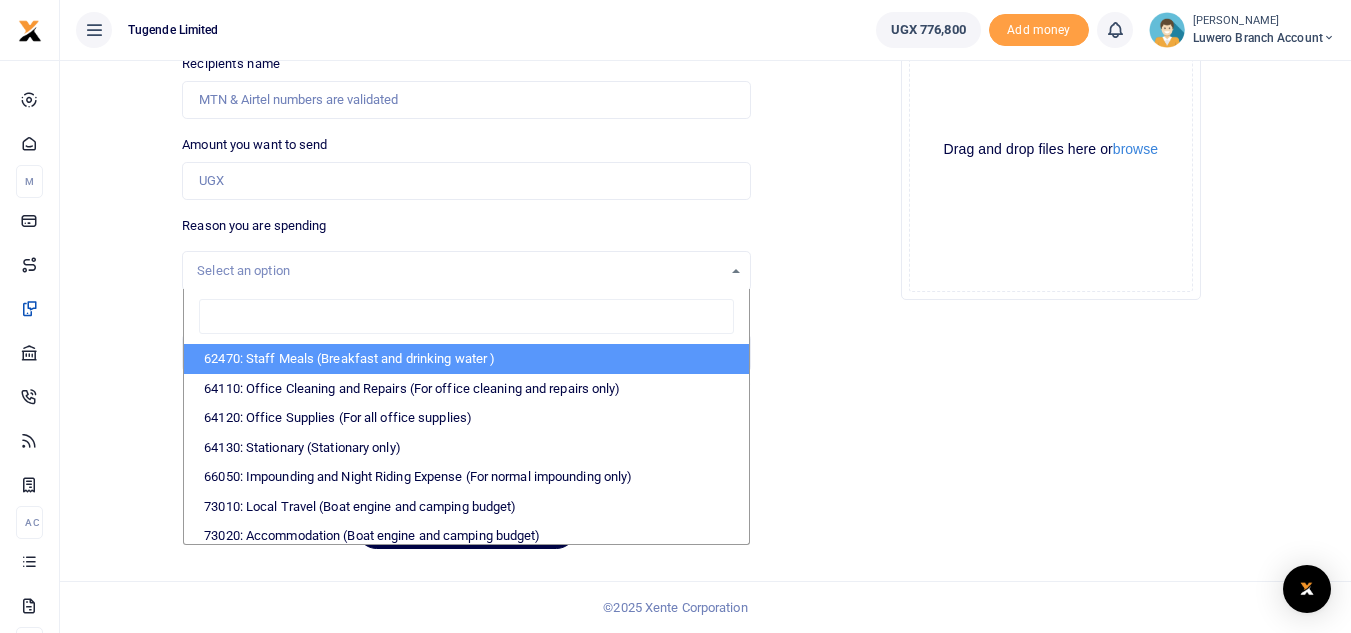 click on "62470: Staff Meals (Breakfast and drinking water )" at bounding box center (466, 359) 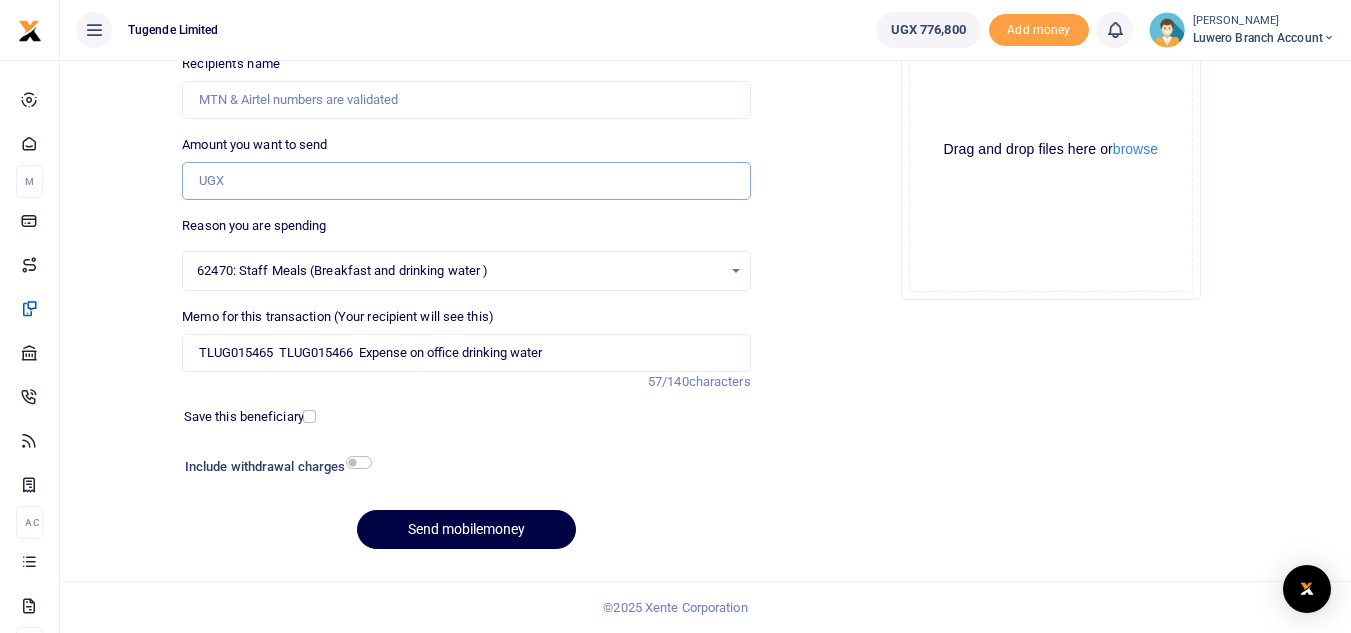 click on "Amount you want to send" at bounding box center (466, 181) 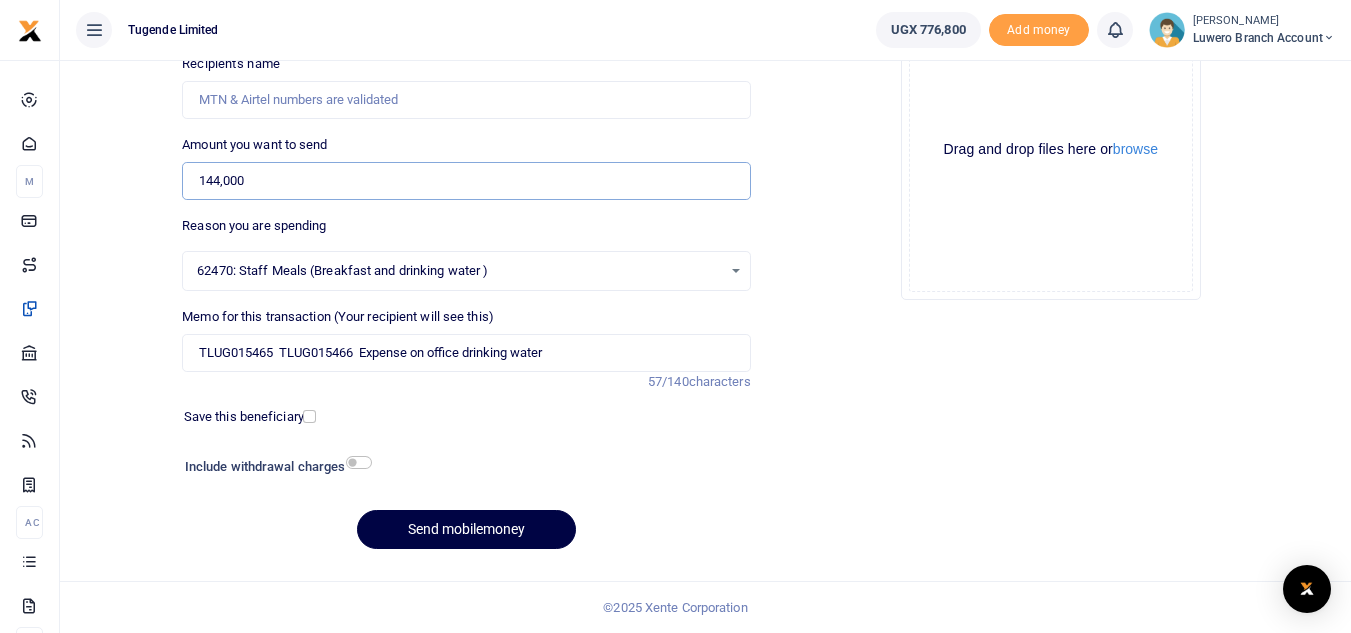 type on "144,000" 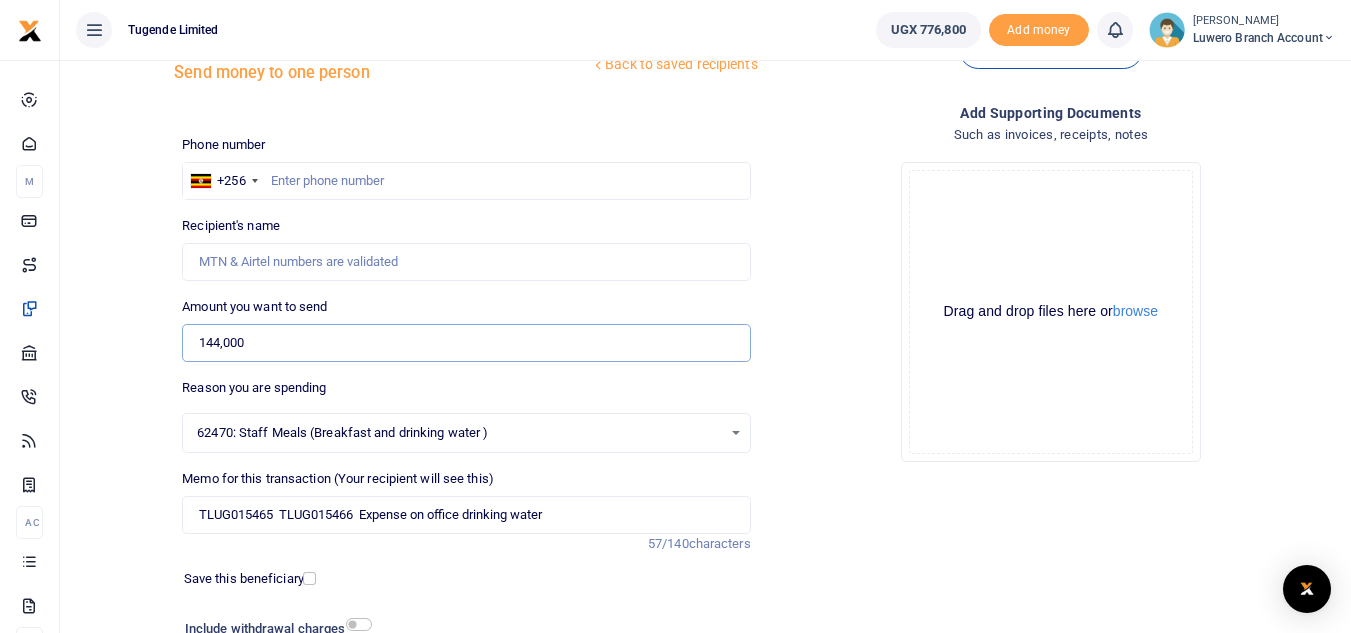 scroll, scrollTop: 39, scrollLeft: 0, axis: vertical 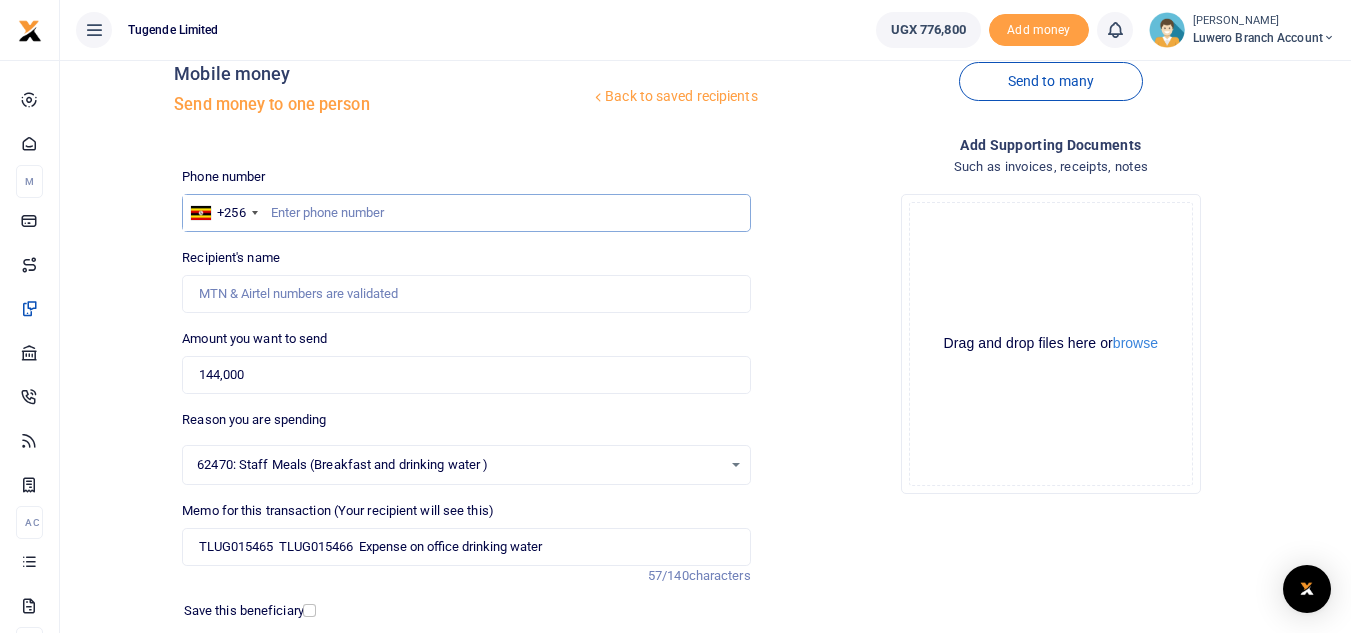 click at bounding box center [466, 213] 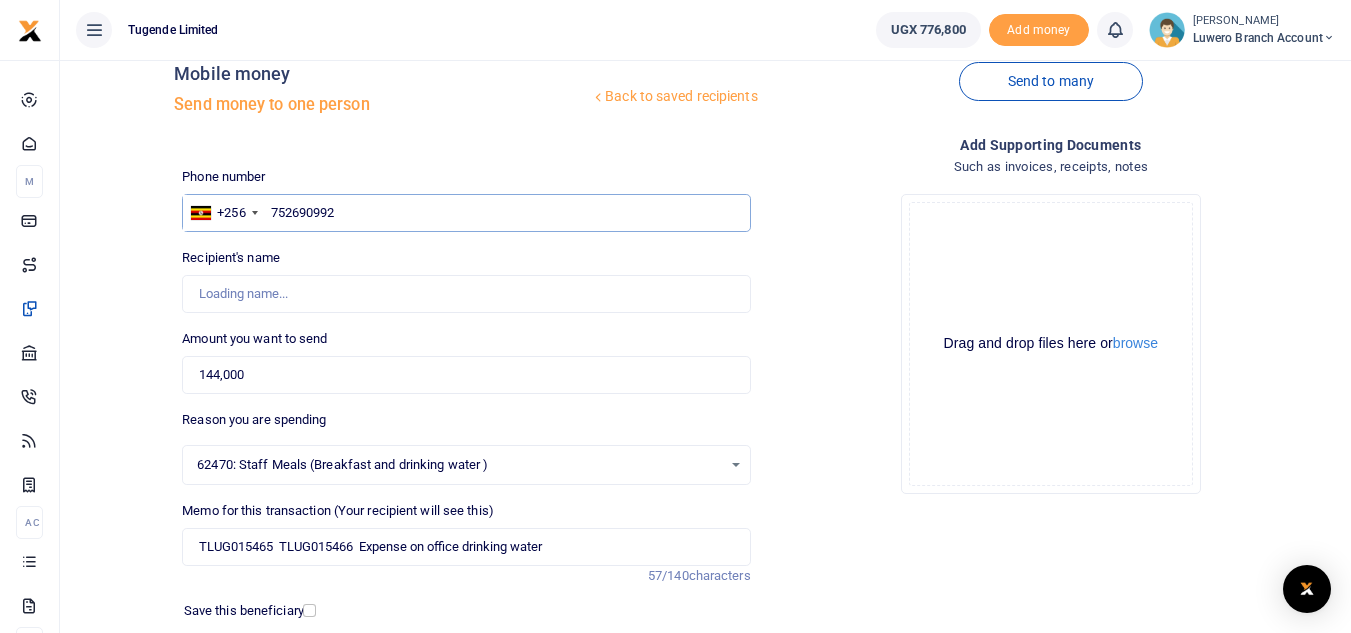 type on "Martin Mwanda" 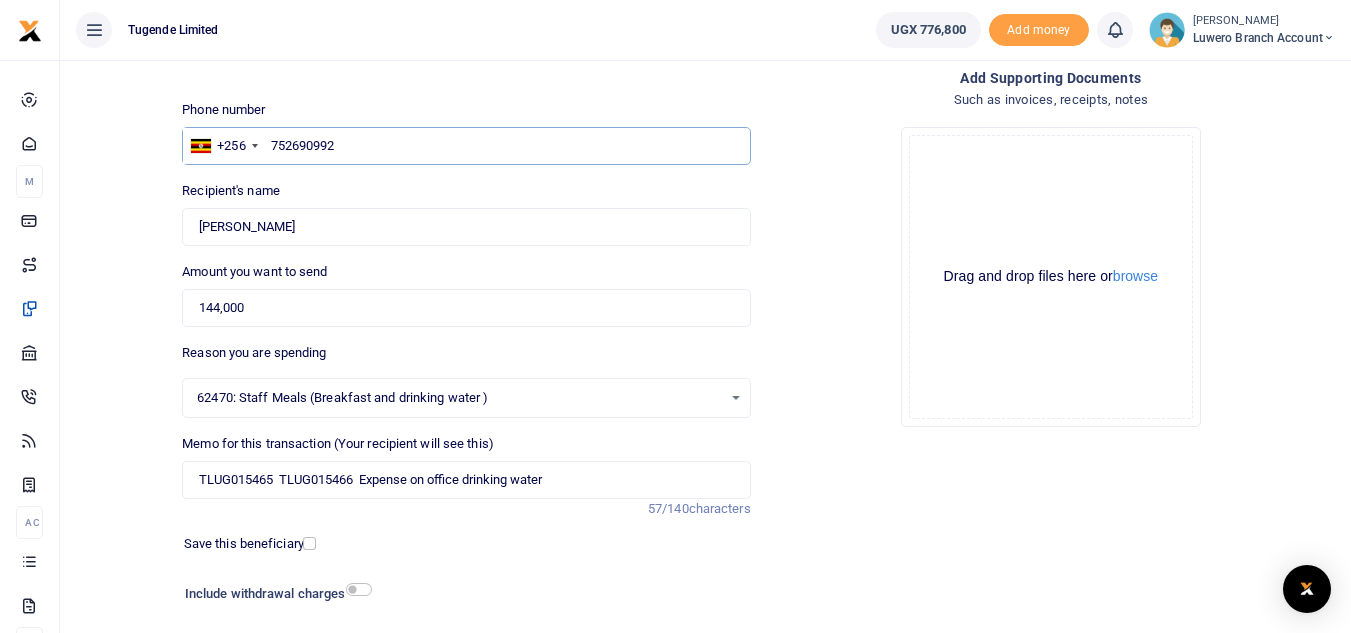 scroll, scrollTop: 103, scrollLeft: 0, axis: vertical 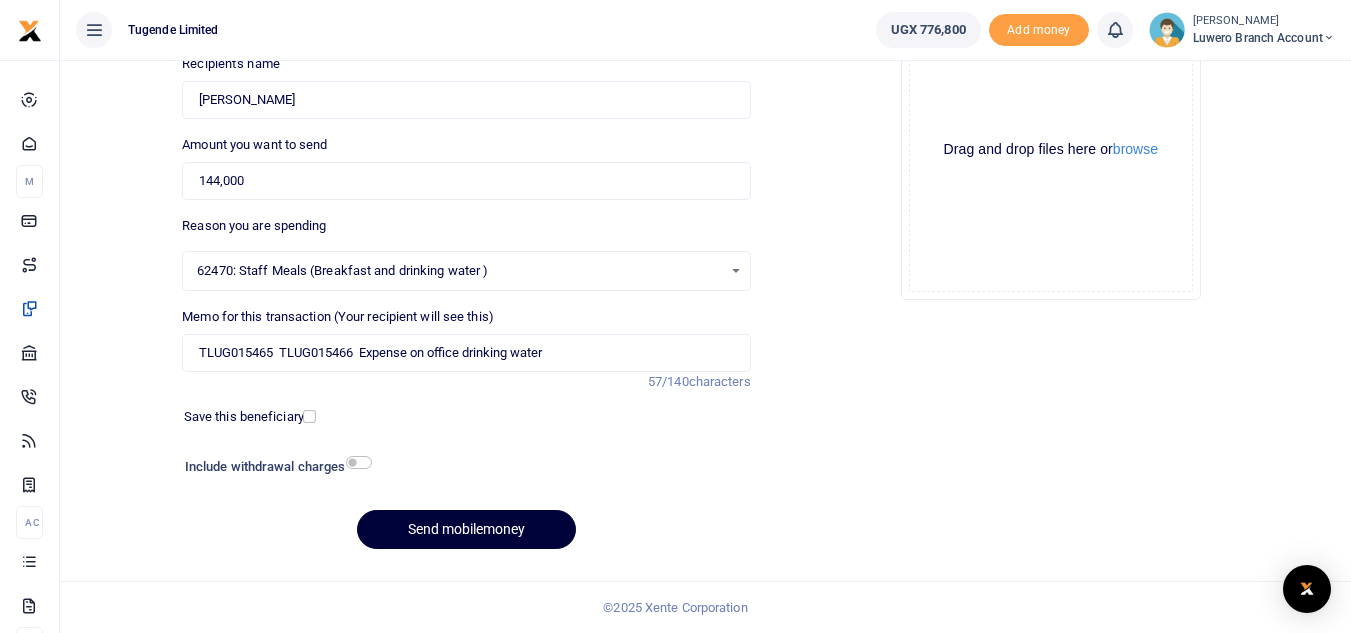 type on "752690992" 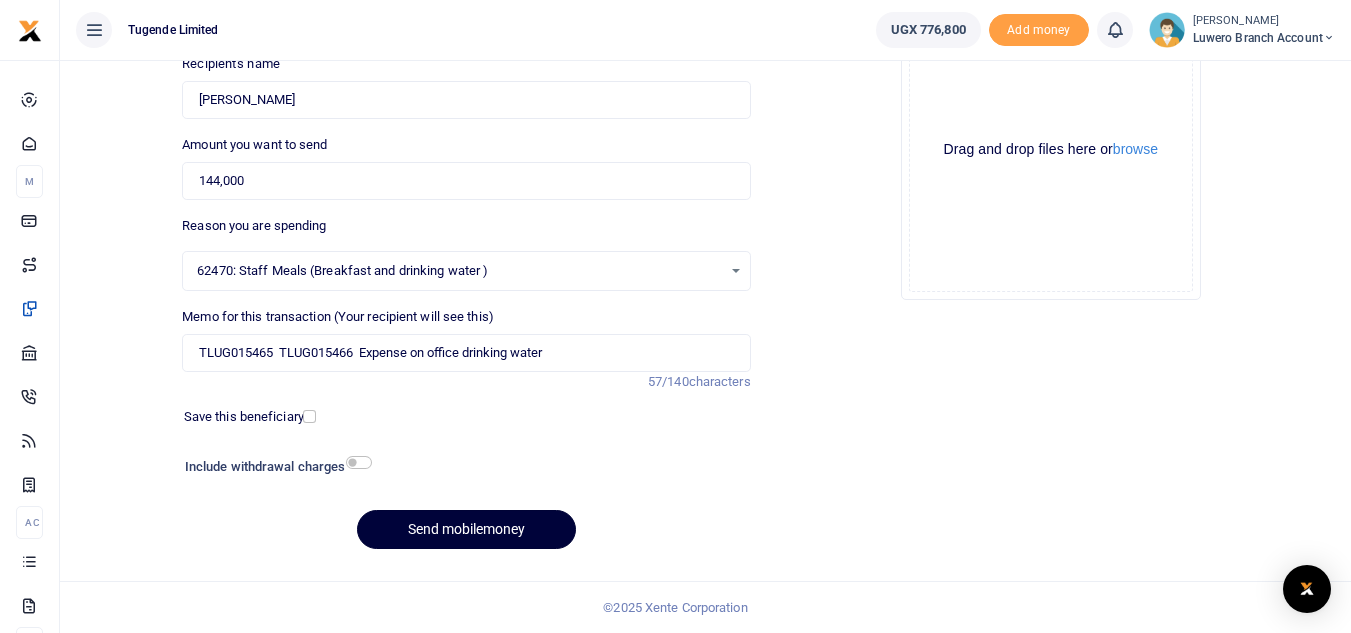 click on "Send mobilemoney" at bounding box center [466, 529] 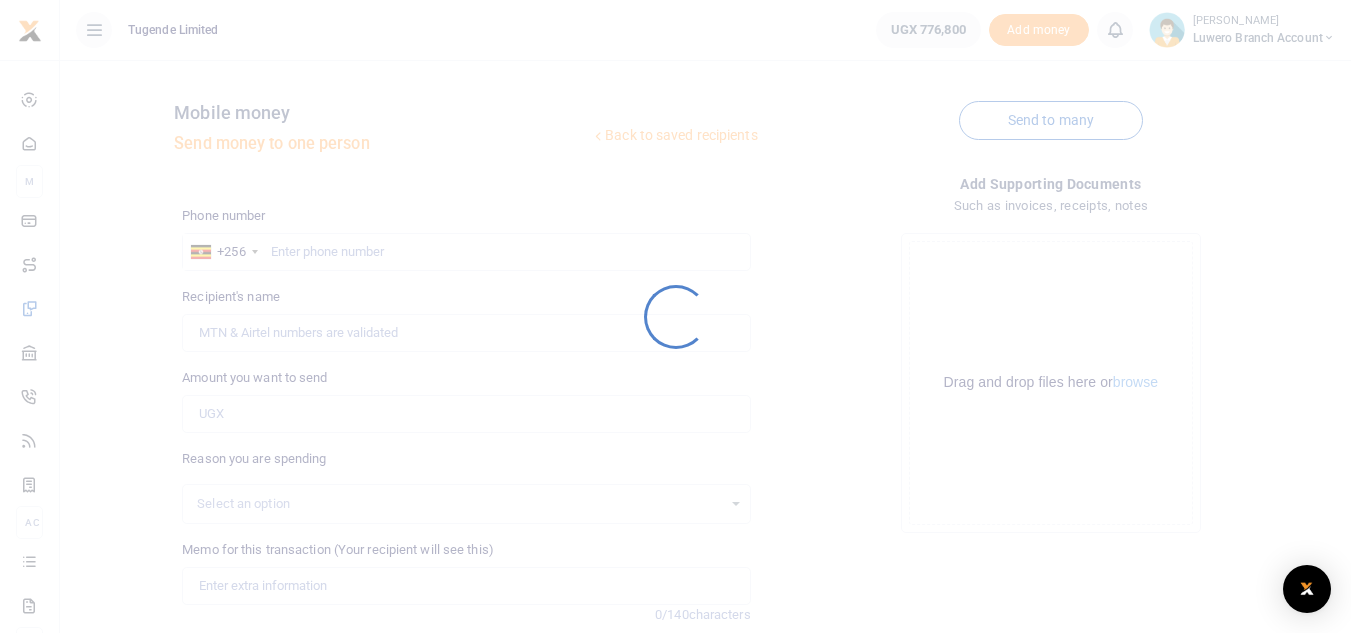 scroll, scrollTop: 233, scrollLeft: 0, axis: vertical 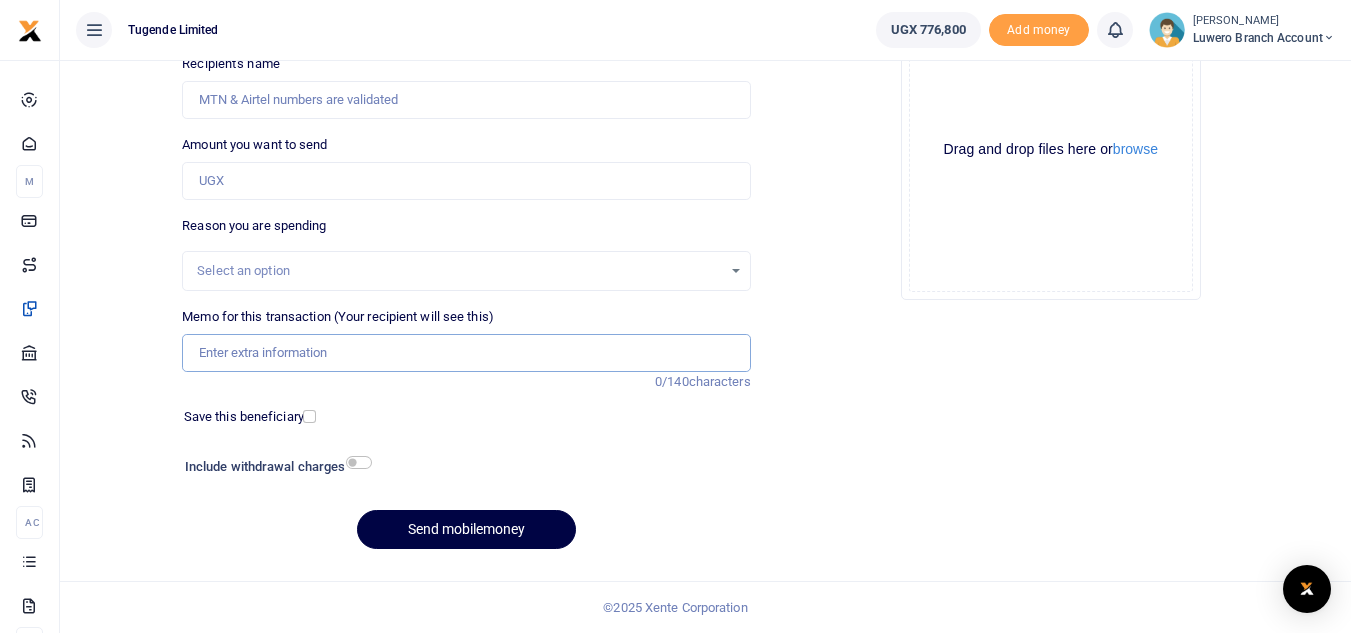 click on "Memo for this transaction (Your recipient will see this)" at bounding box center [466, 353] 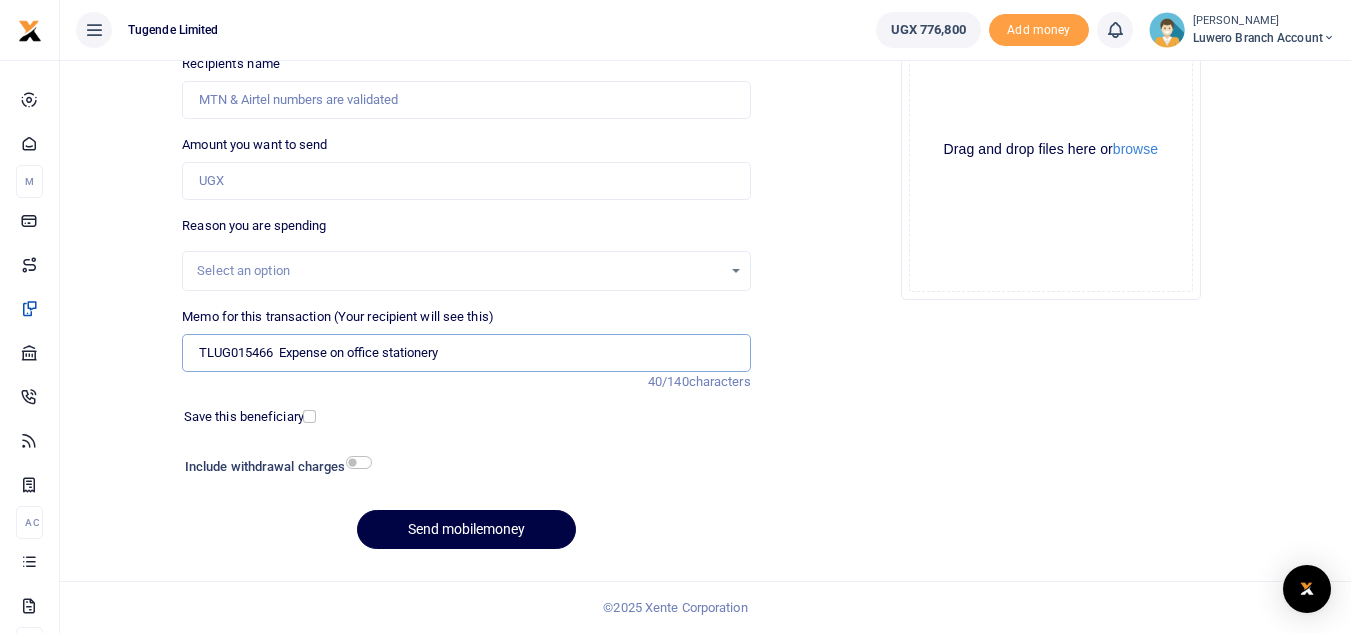 type on "TLUG015466  Expense on office stationery" 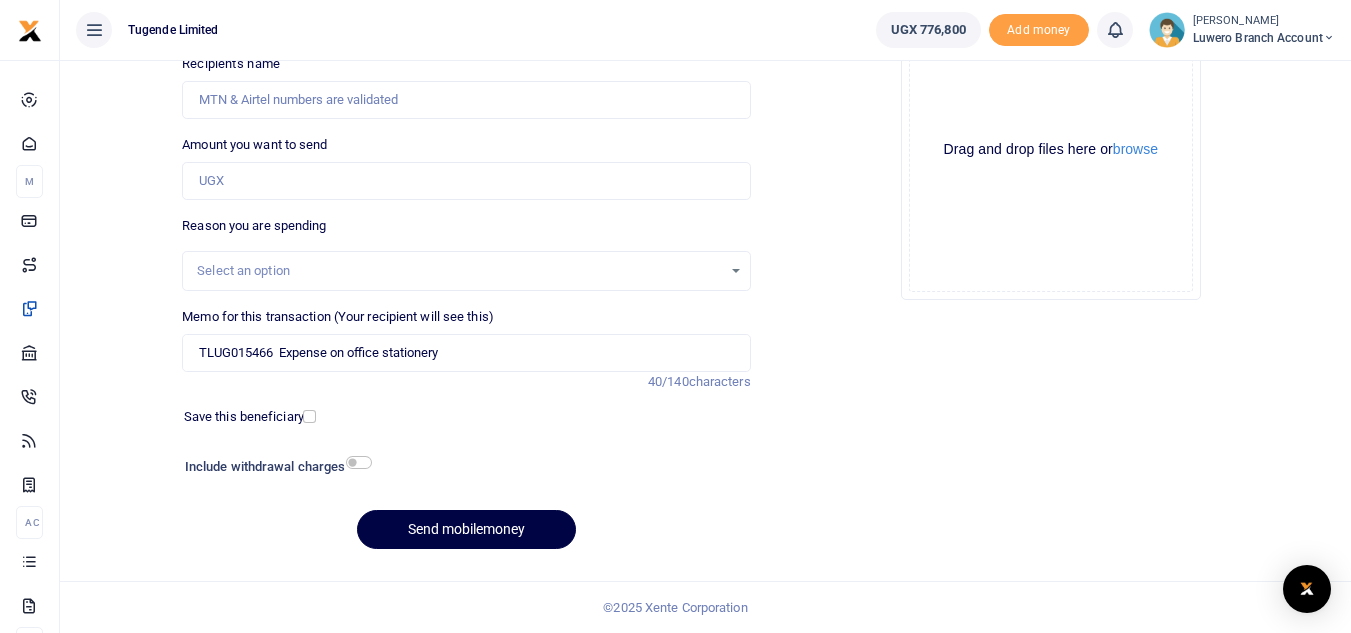 click on "Select an option" at bounding box center [459, 271] 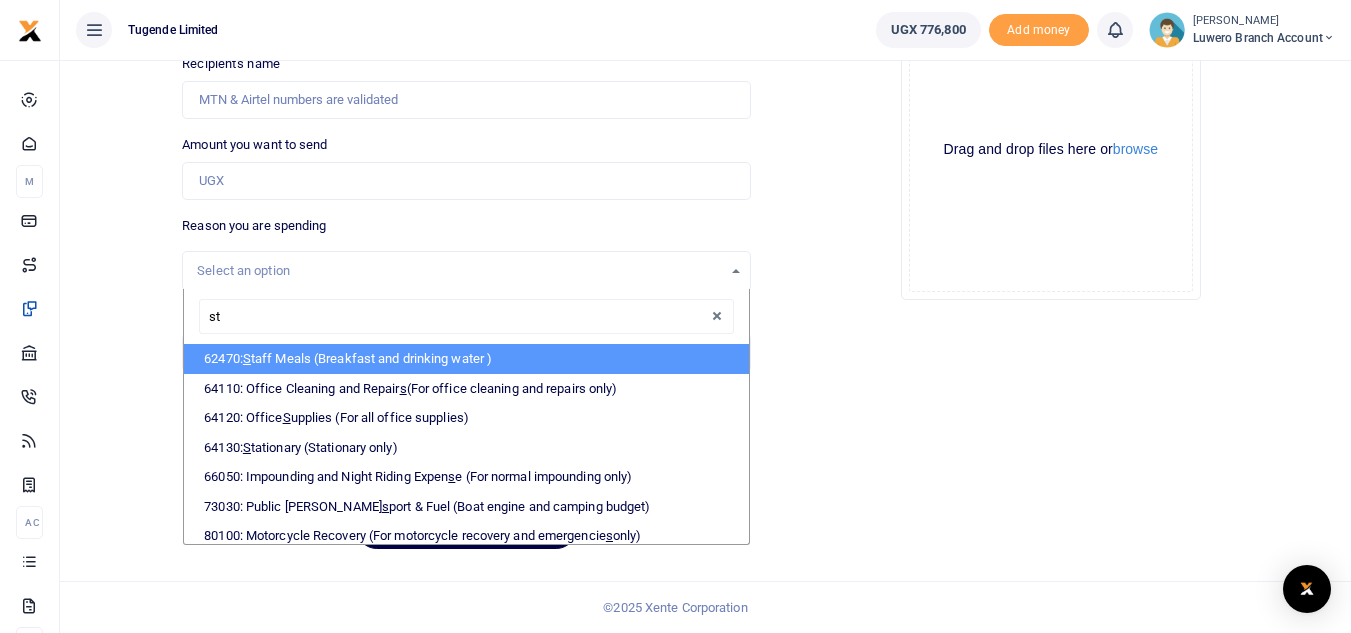 type on "sta" 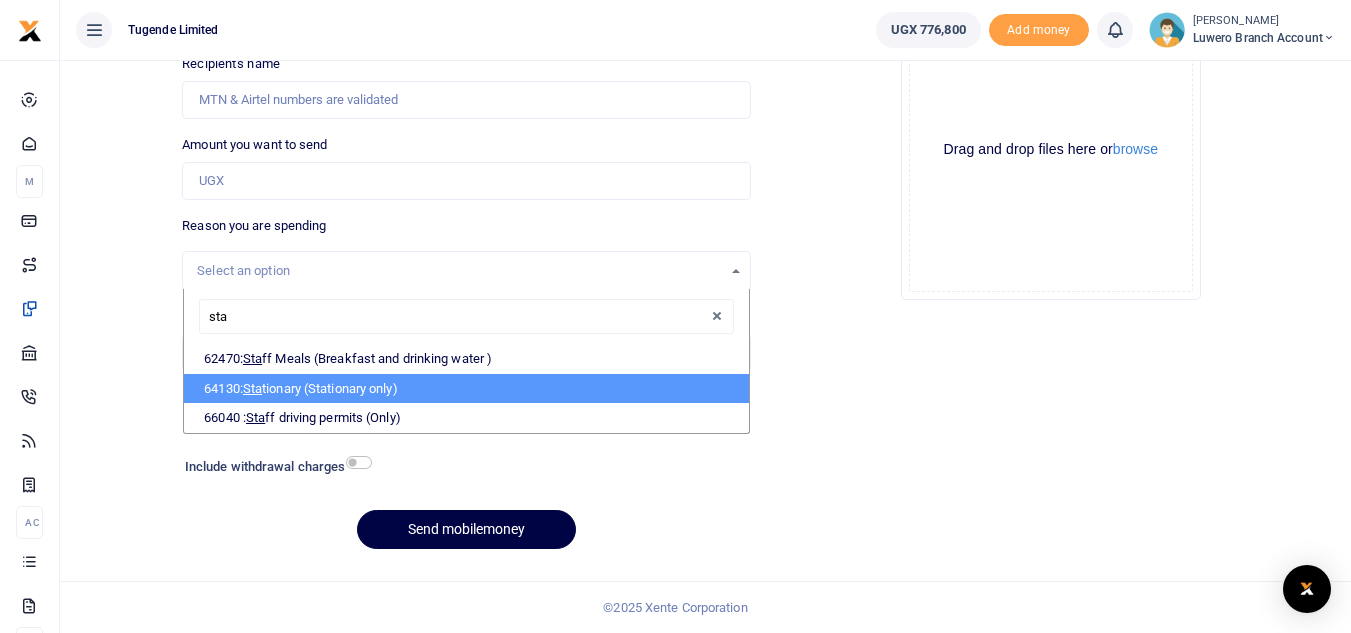 click on "64130:  Sta tionary (Stationary only)" at bounding box center [466, 389] 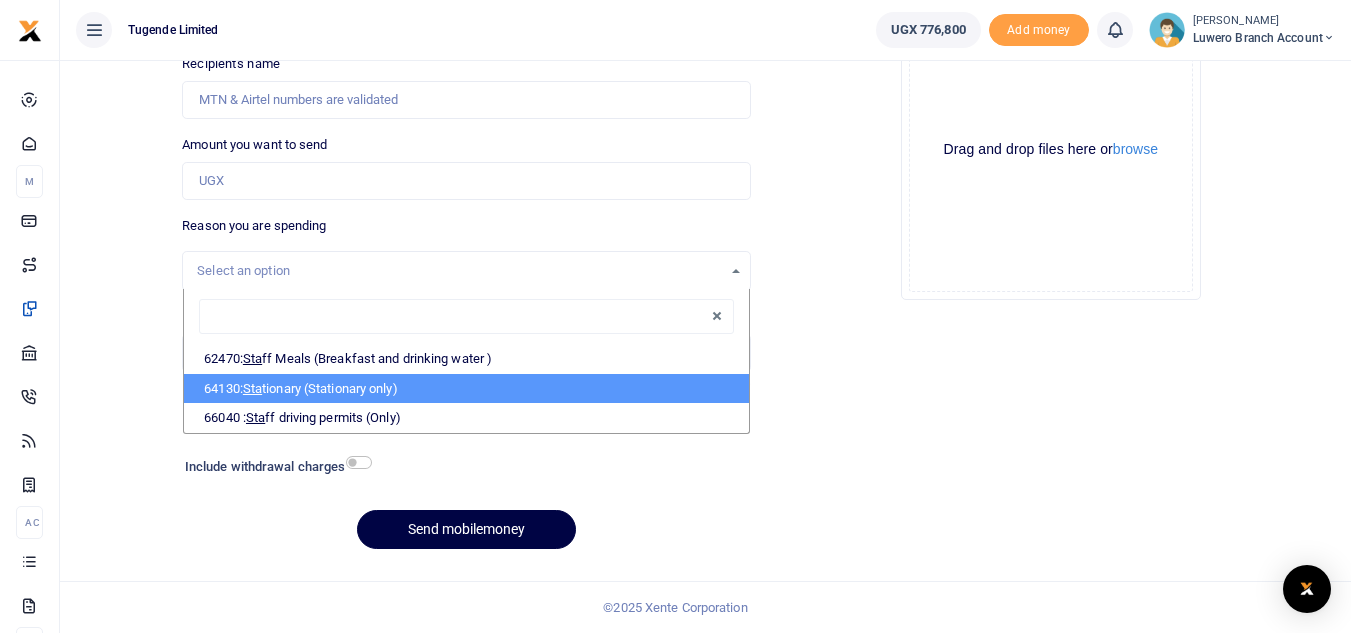 select on "26" 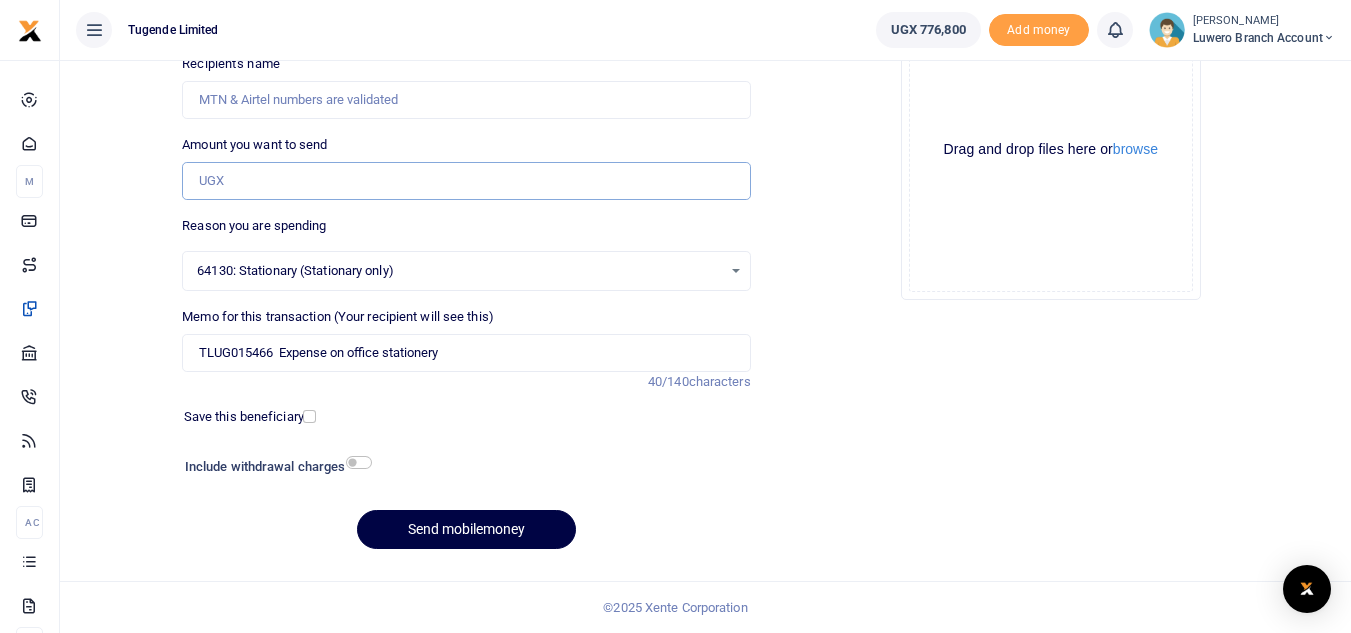 click on "Amount you want to send" at bounding box center (466, 181) 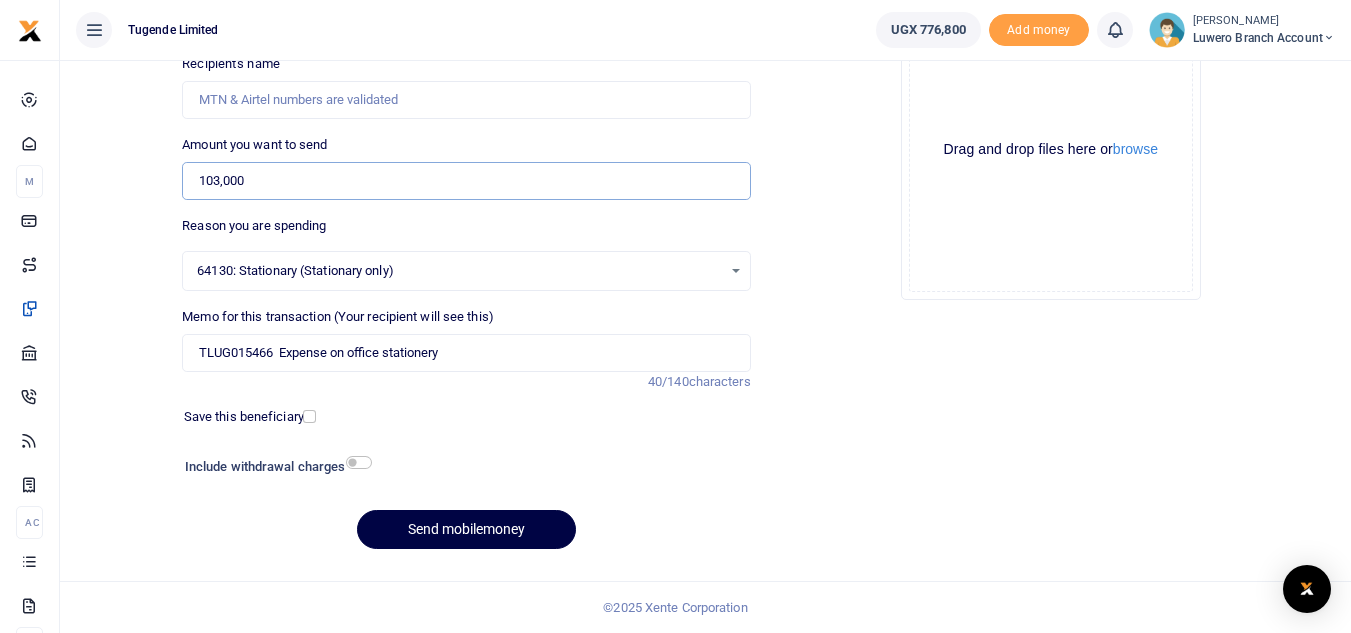 type on "103,000" 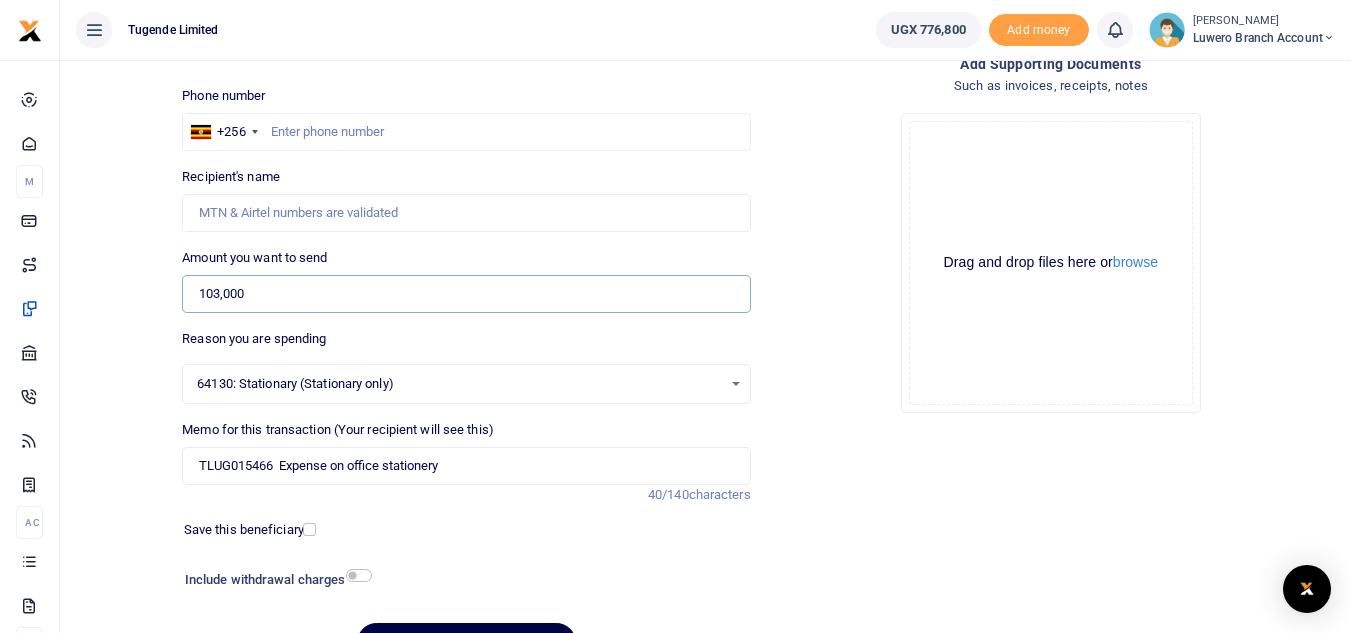 scroll, scrollTop: 116, scrollLeft: 0, axis: vertical 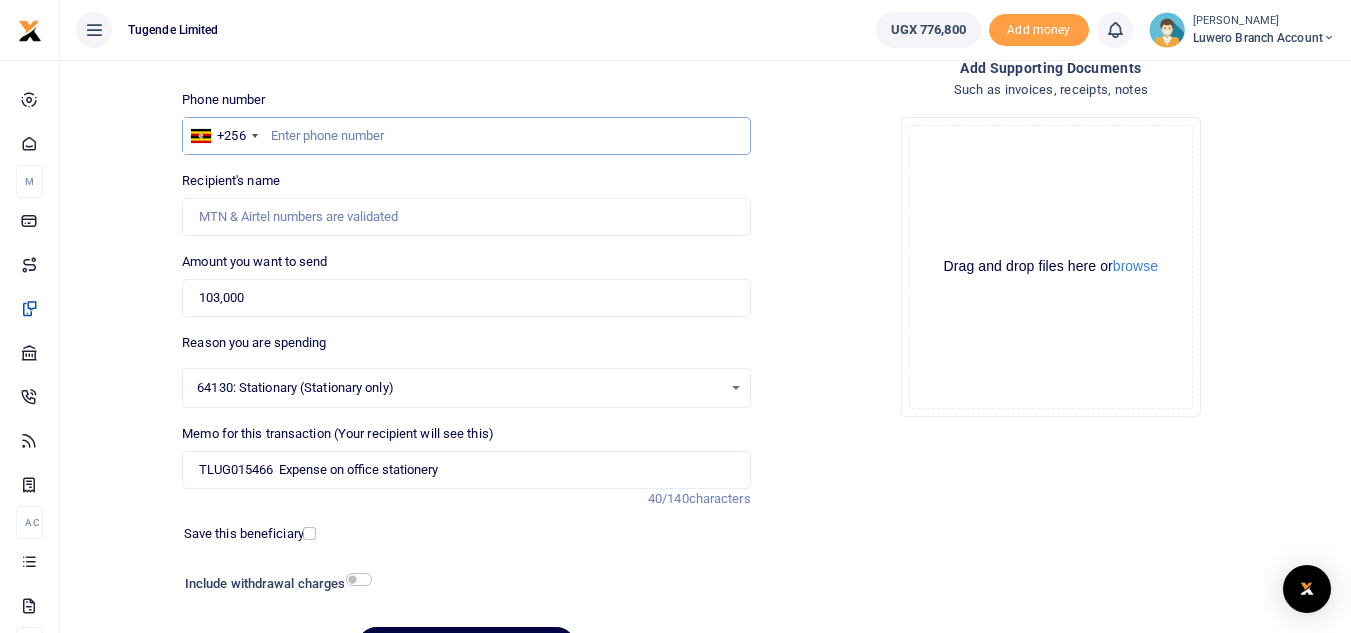 click at bounding box center [466, 136] 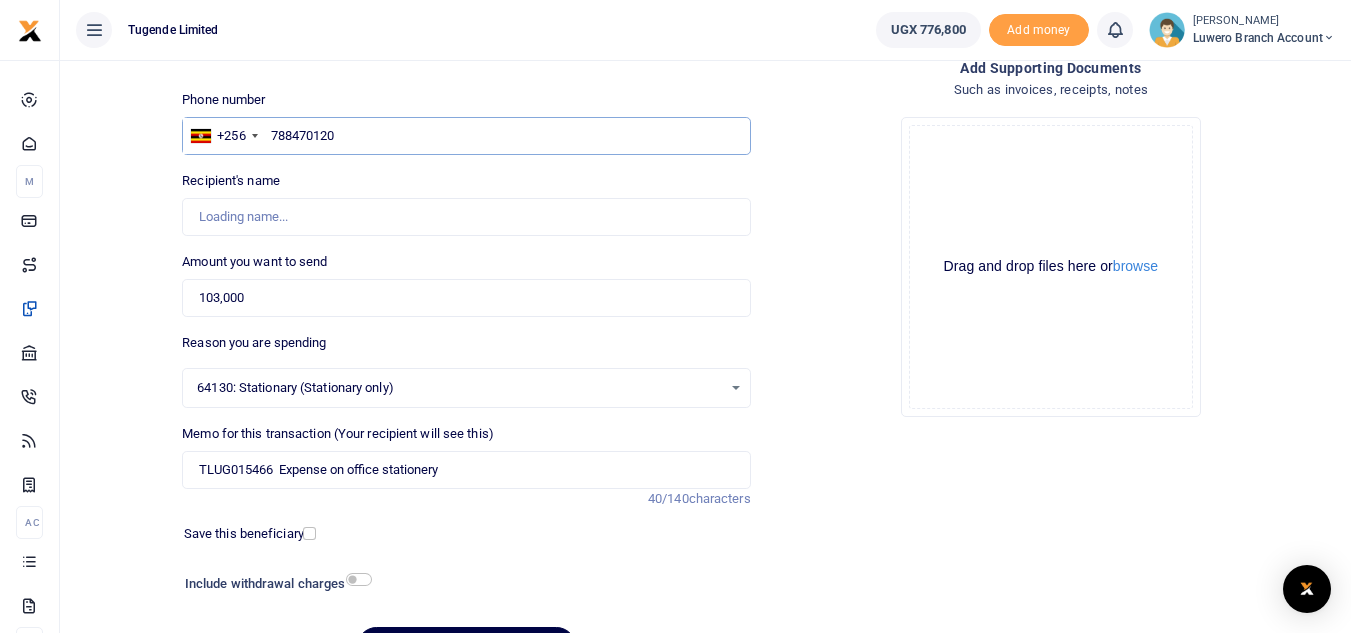 type on "Annet Zamugula" 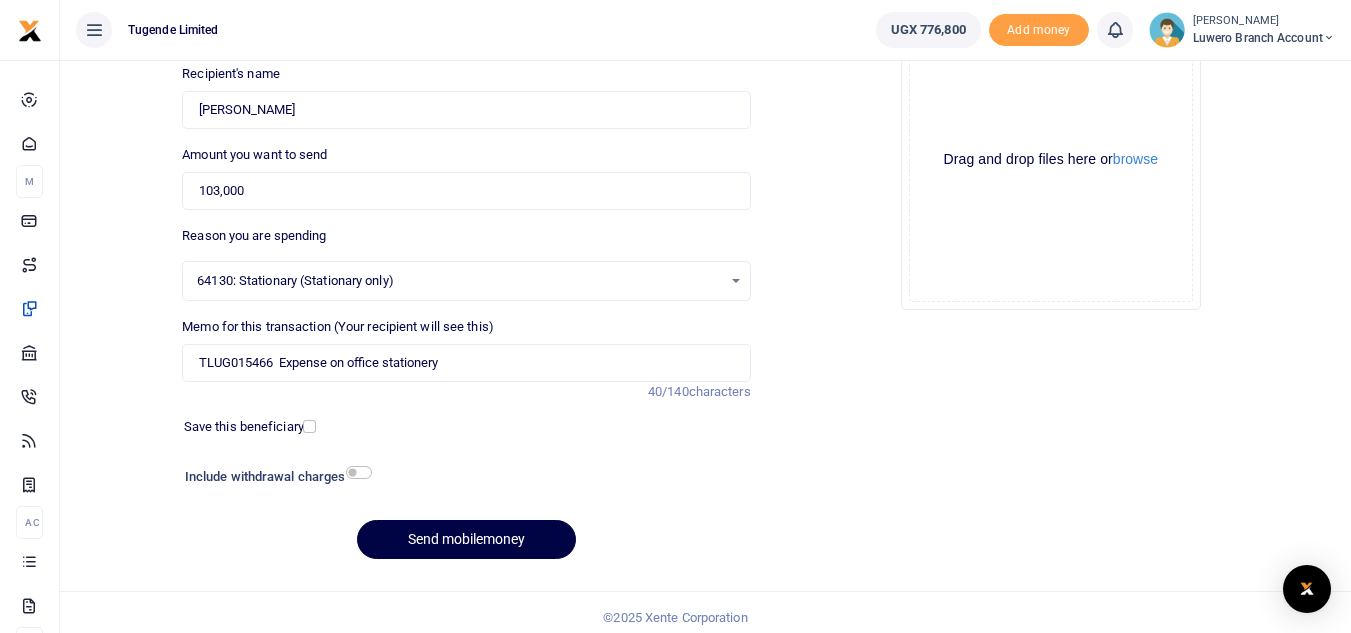 scroll, scrollTop: 233, scrollLeft: 0, axis: vertical 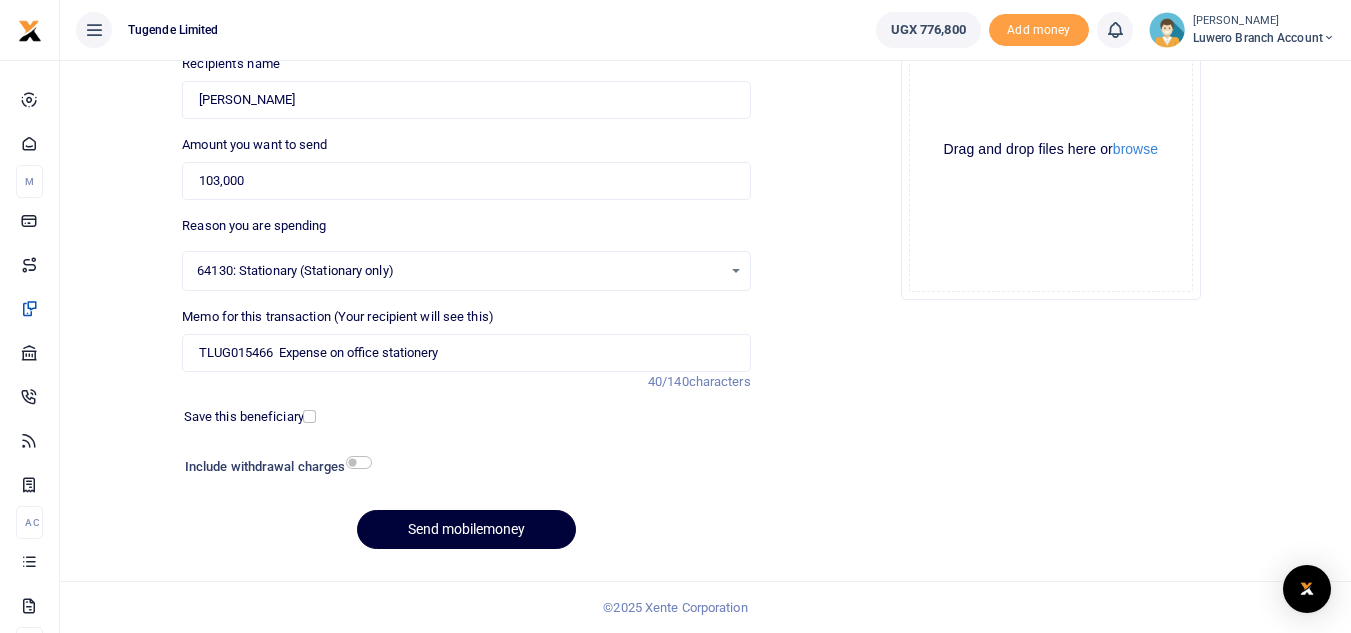 type on "788470120" 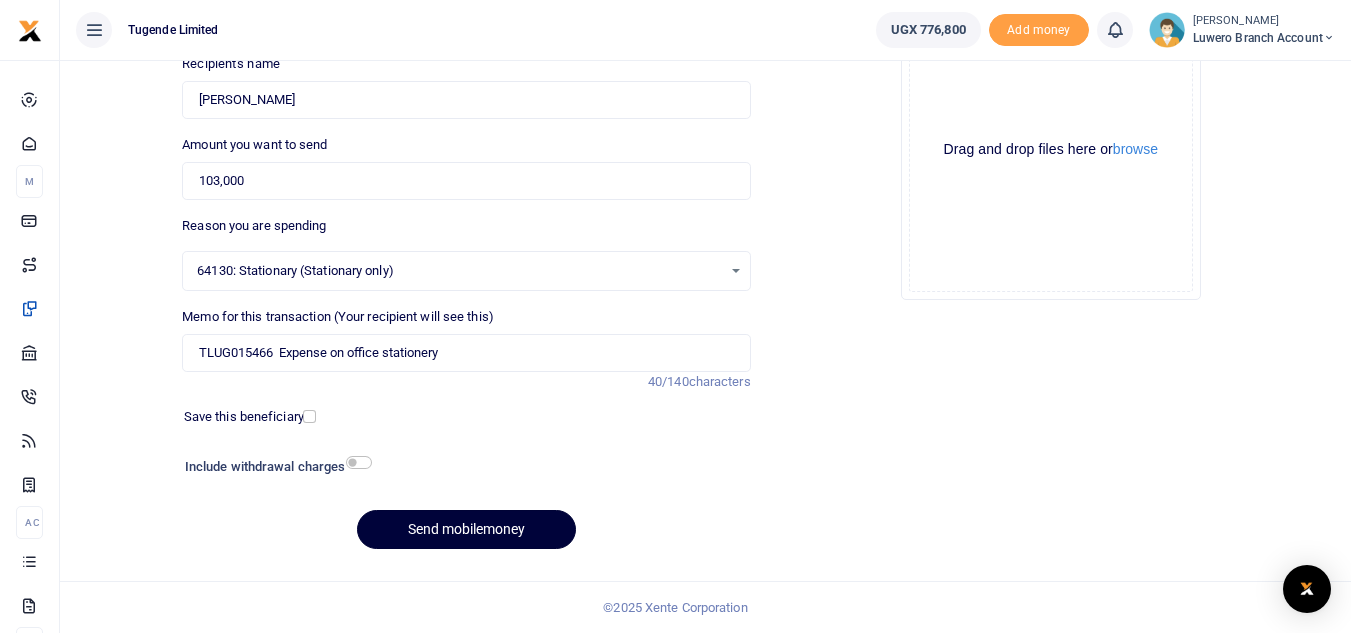 click on "Send mobilemoney" at bounding box center (466, 529) 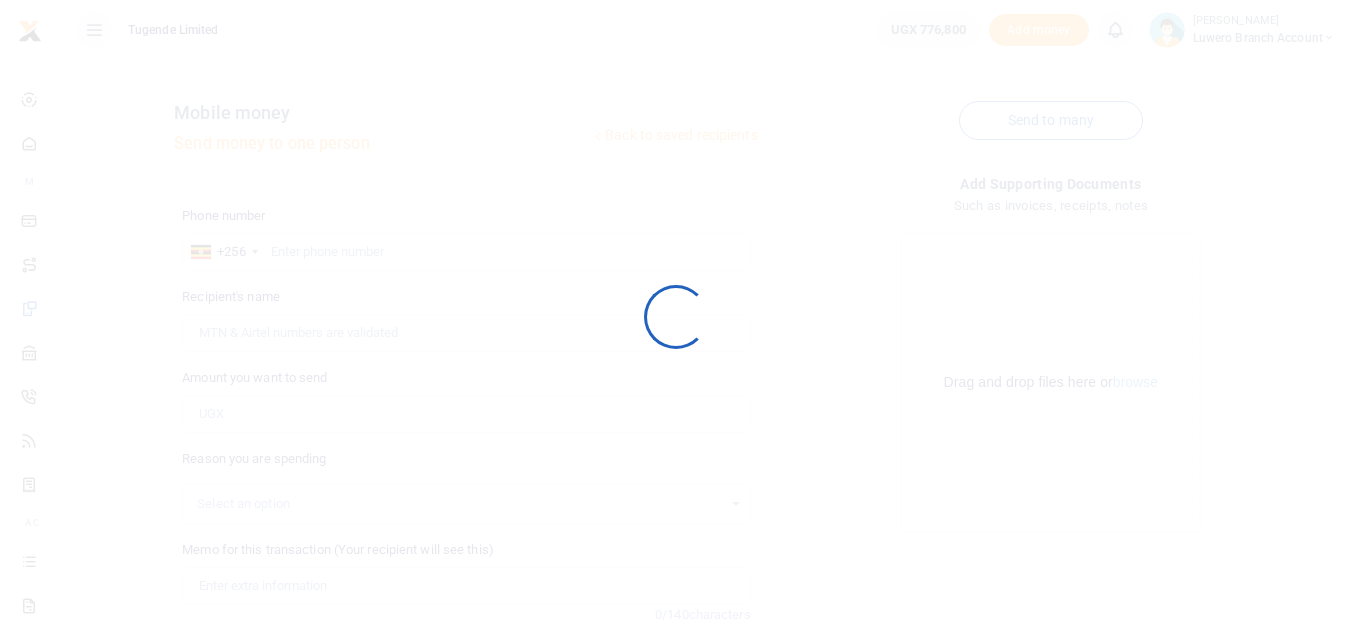 scroll, scrollTop: 233, scrollLeft: 0, axis: vertical 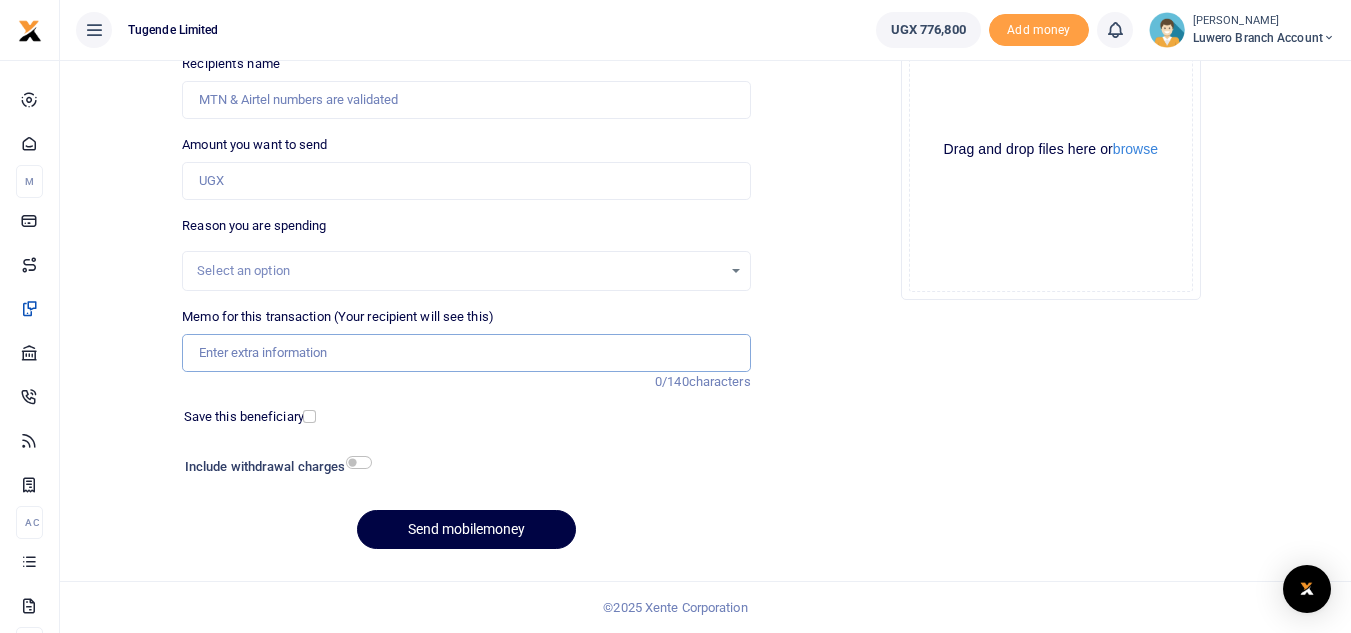 click on "Memo for this transaction (Your recipient will see this)" at bounding box center (466, 353) 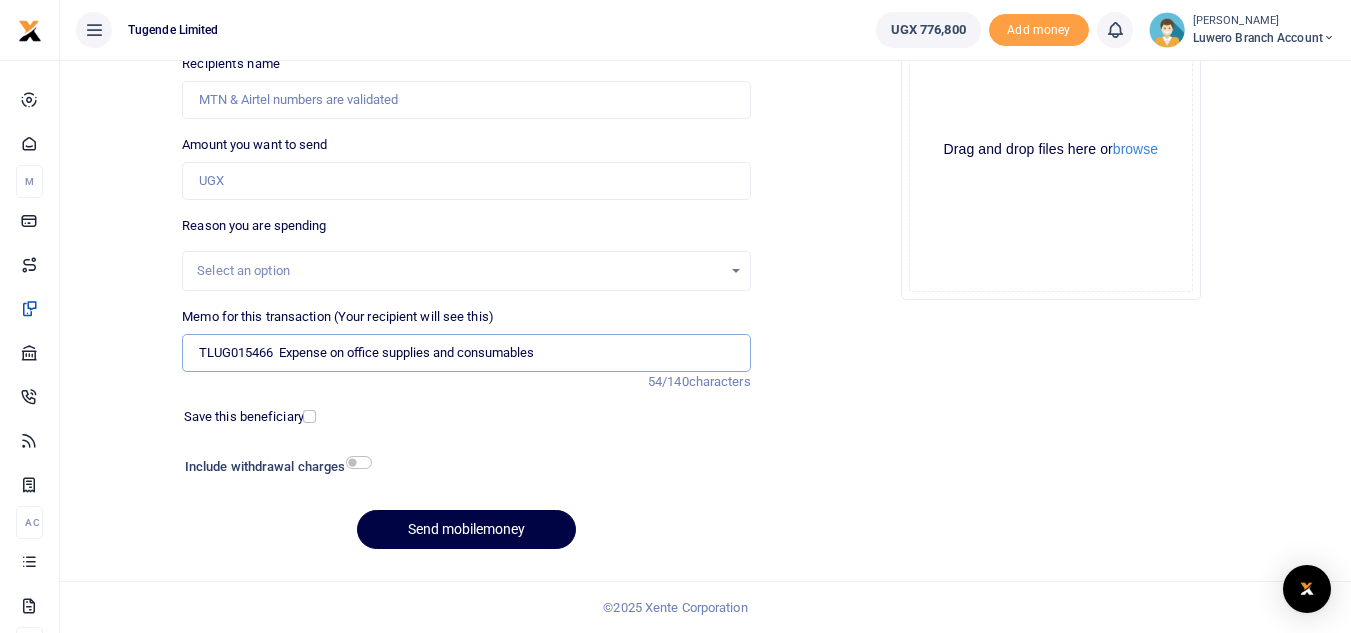 type on "TLUG015466  Expense on office supplies and consumables" 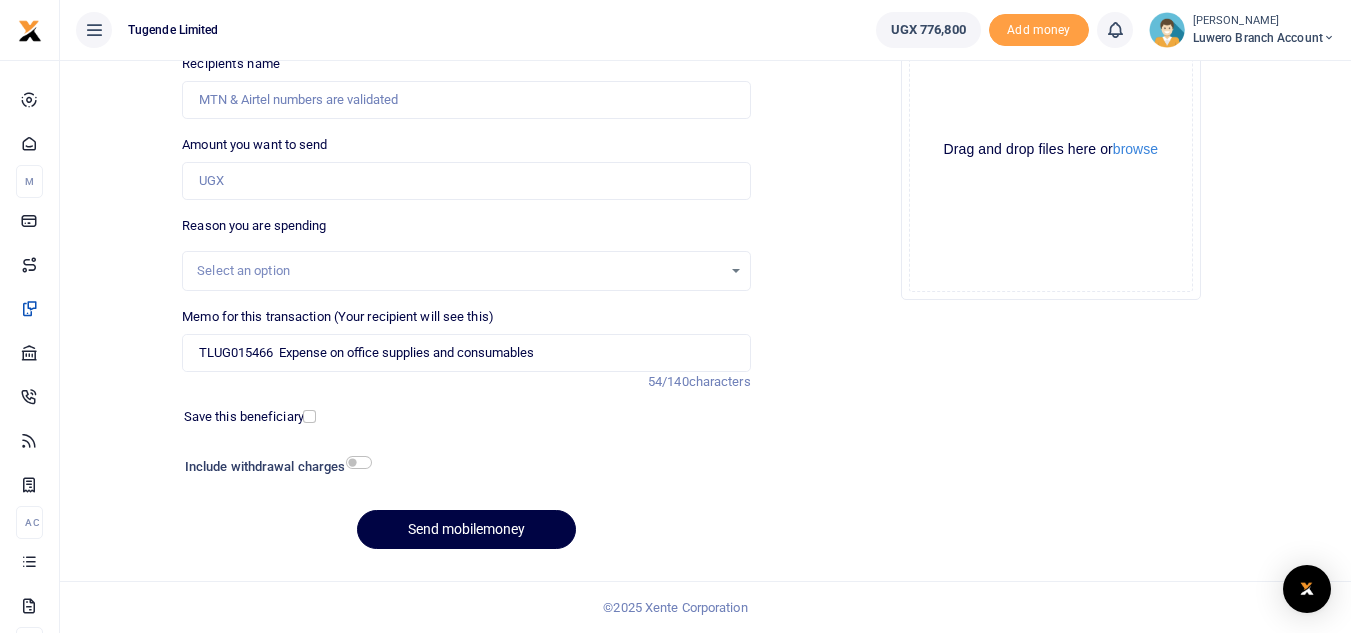 click on "Select an option" at bounding box center (459, 271) 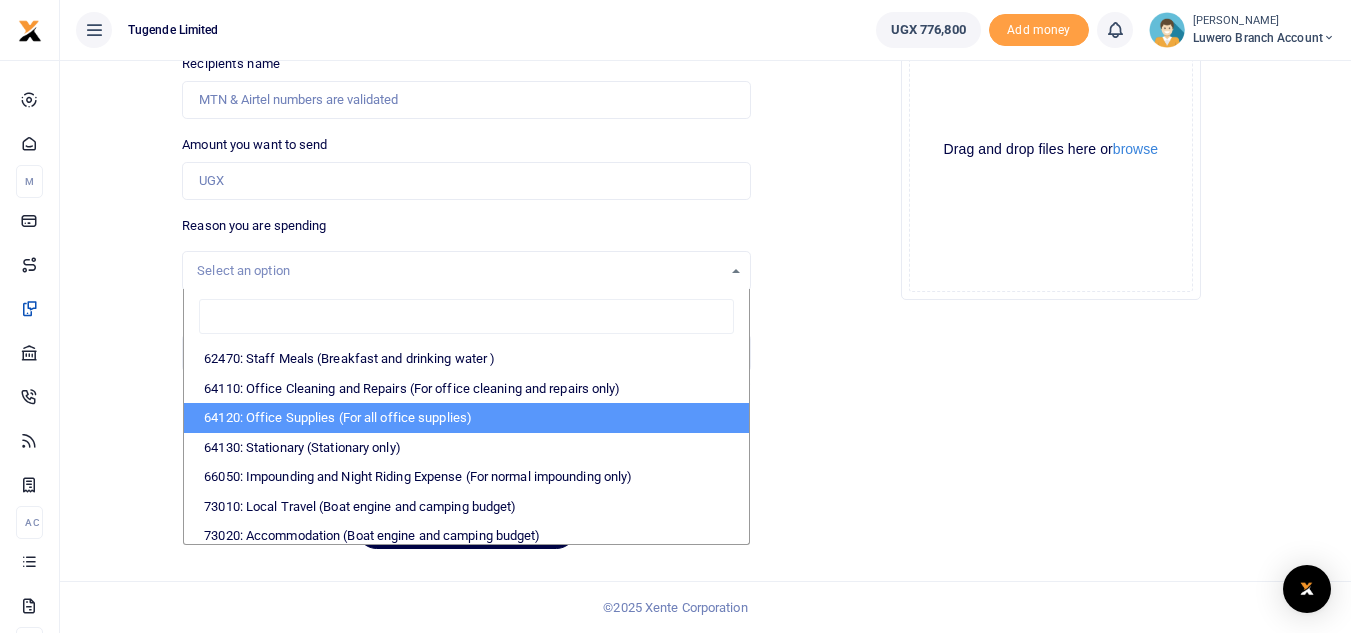 click on "64120: Office Supplies (For all office supplies)" at bounding box center [466, 418] 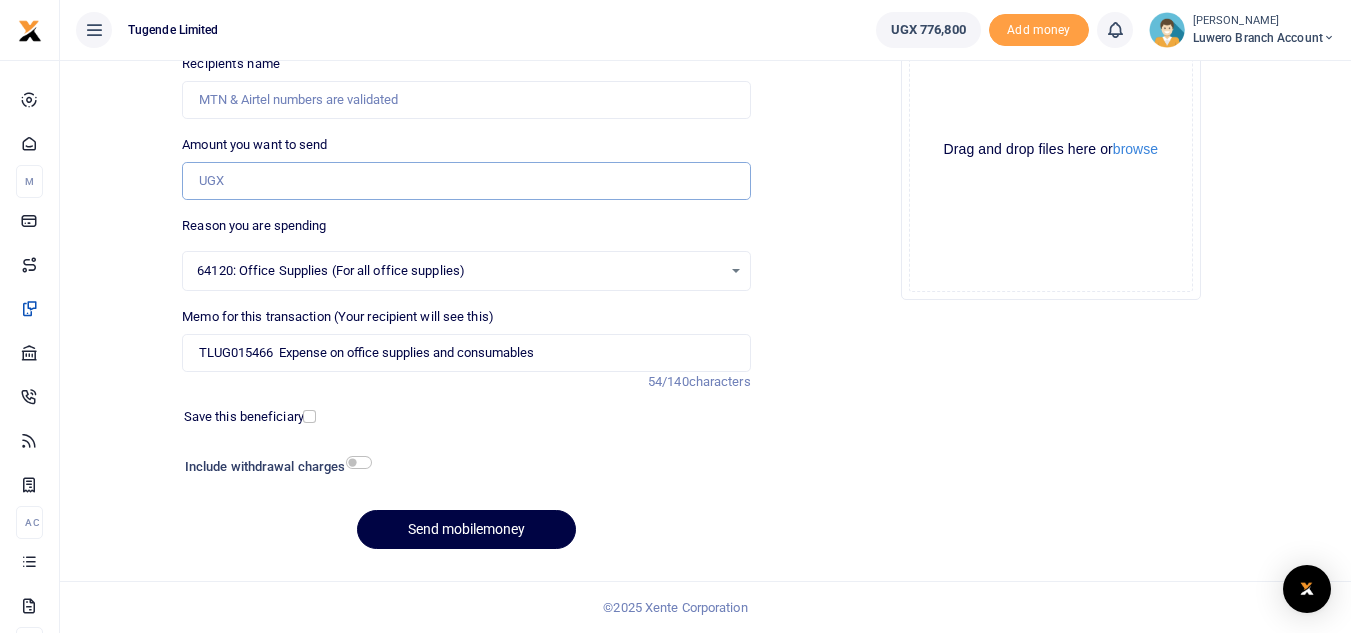 click on "Amount you want to send" at bounding box center (466, 181) 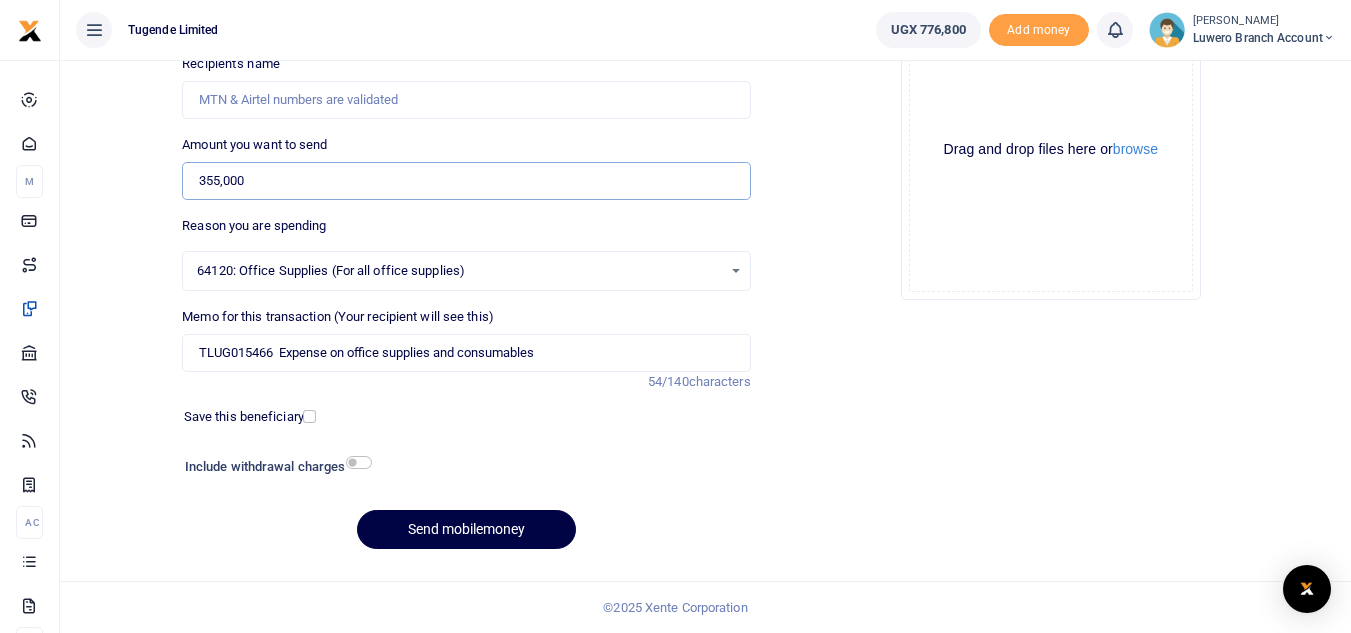 type on "355,000" 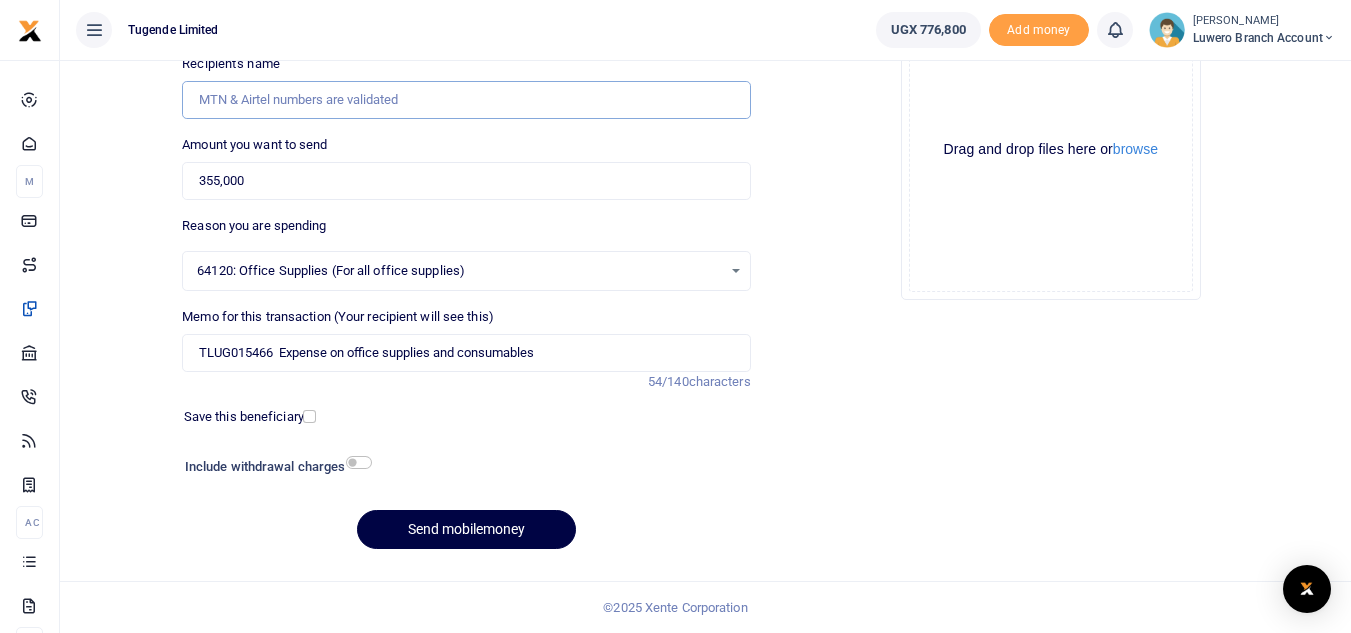 click on "Recipient's name" at bounding box center (466, 100) 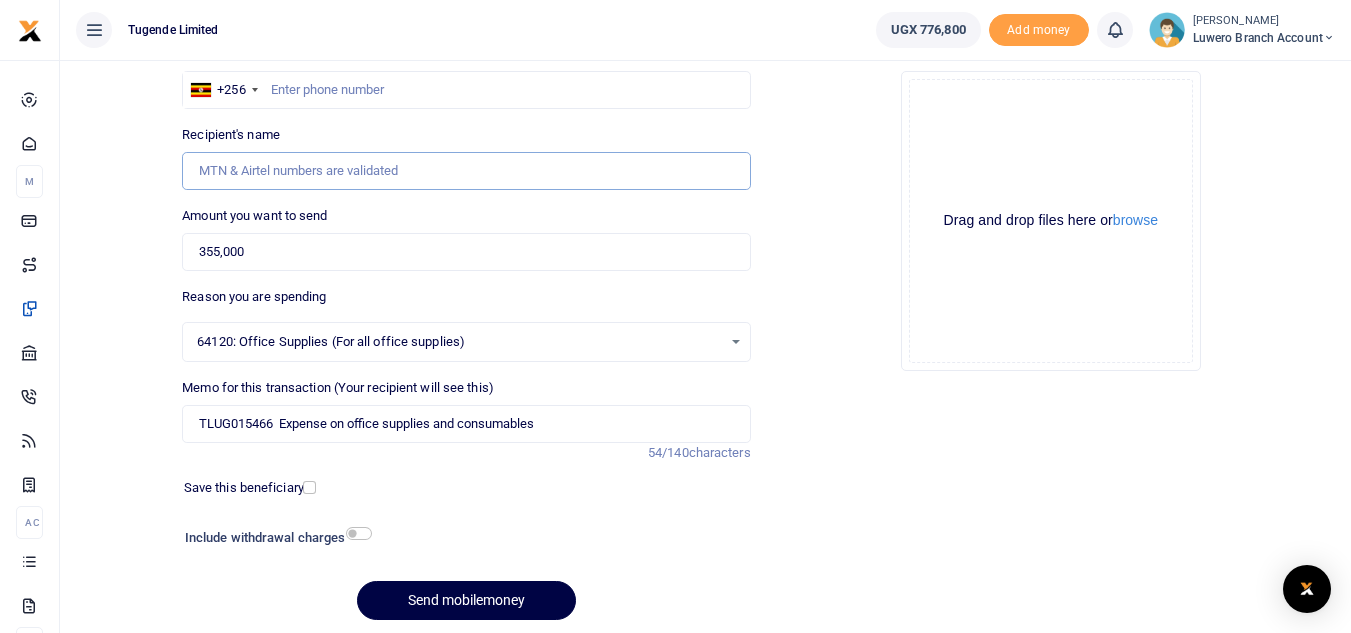 scroll, scrollTop: 153, scrollLeft: 0, axis: vertical 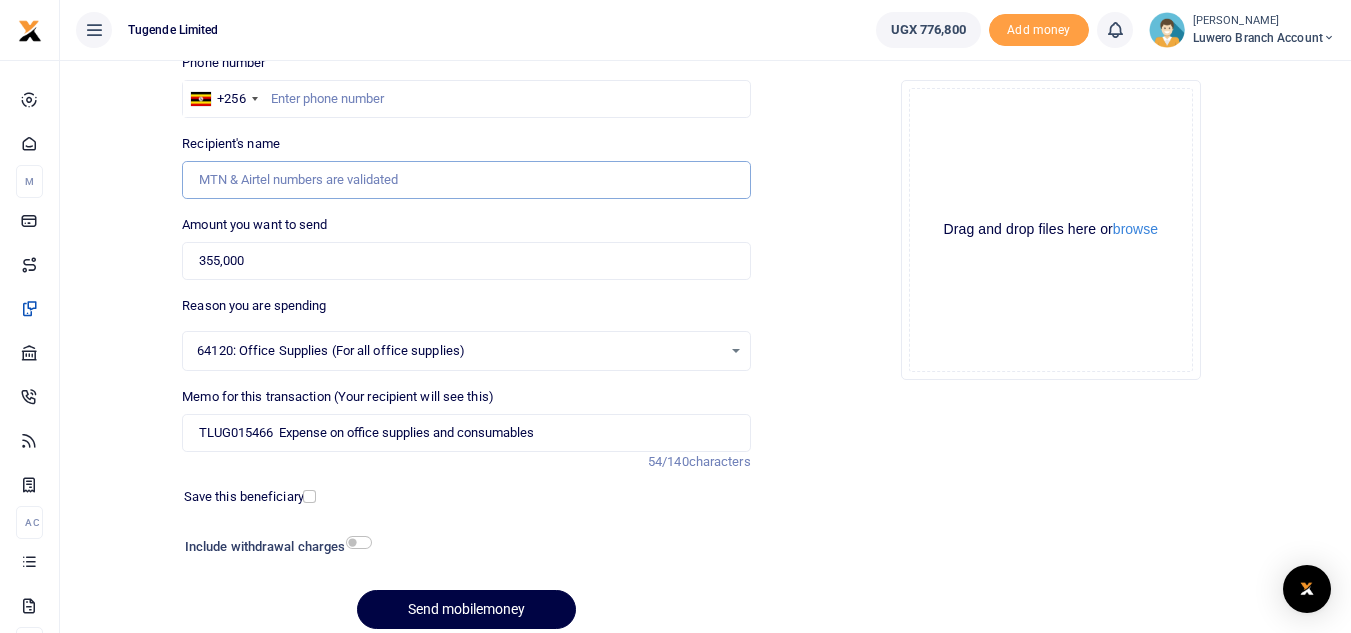 paste on "779269135" 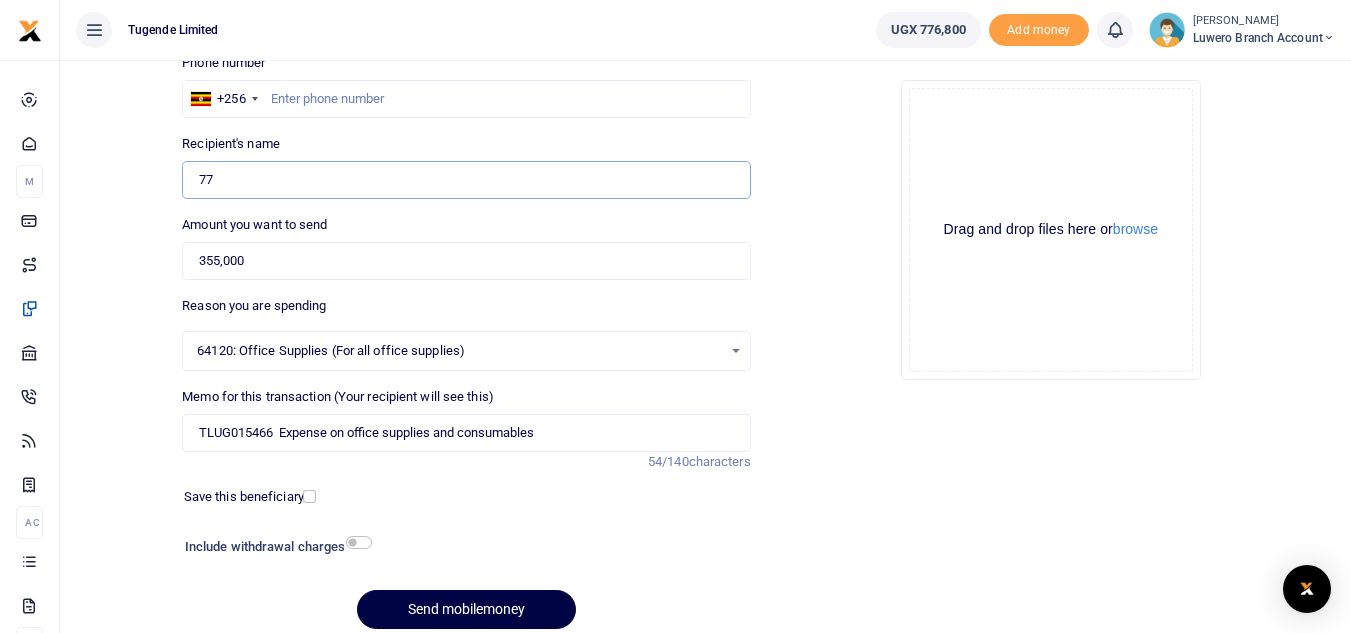 type on "7" 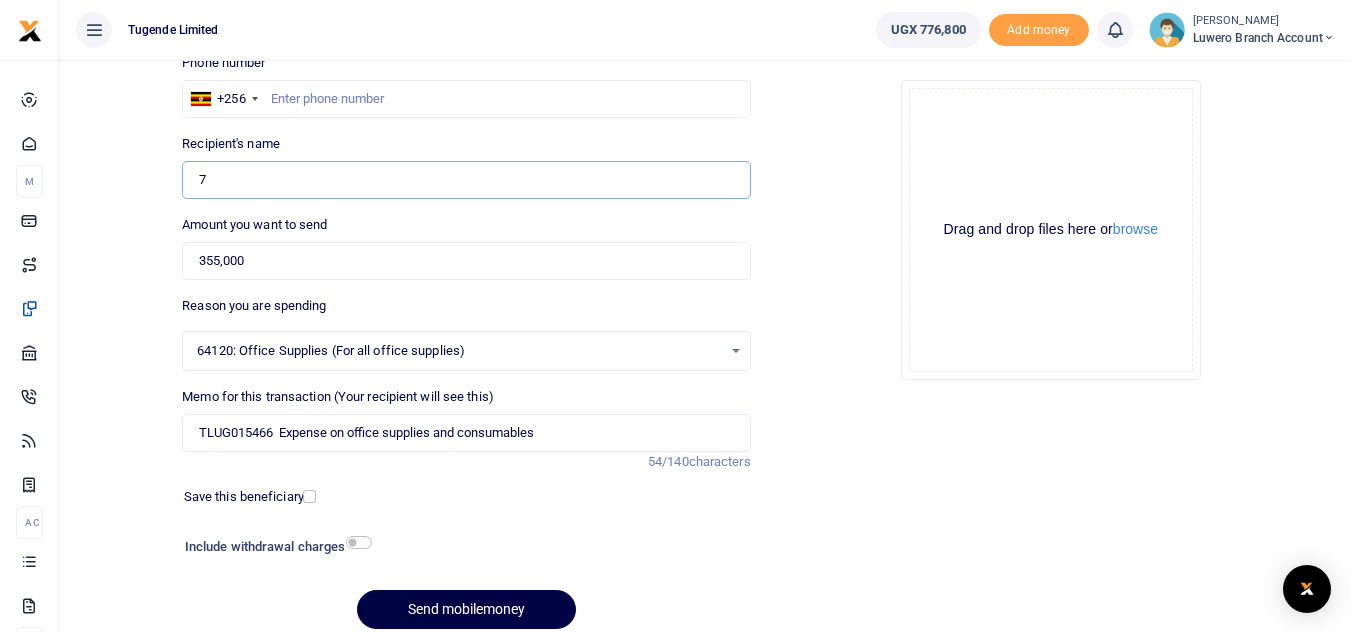 type 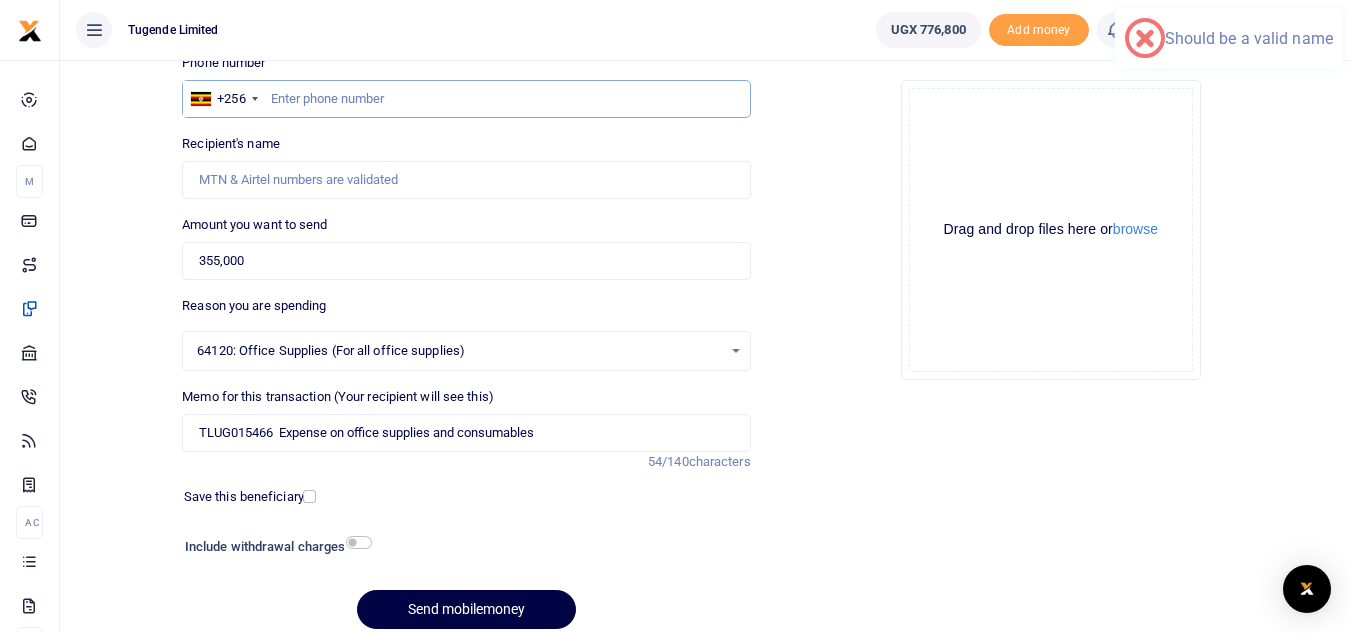 click at bounding box center (466, 99) 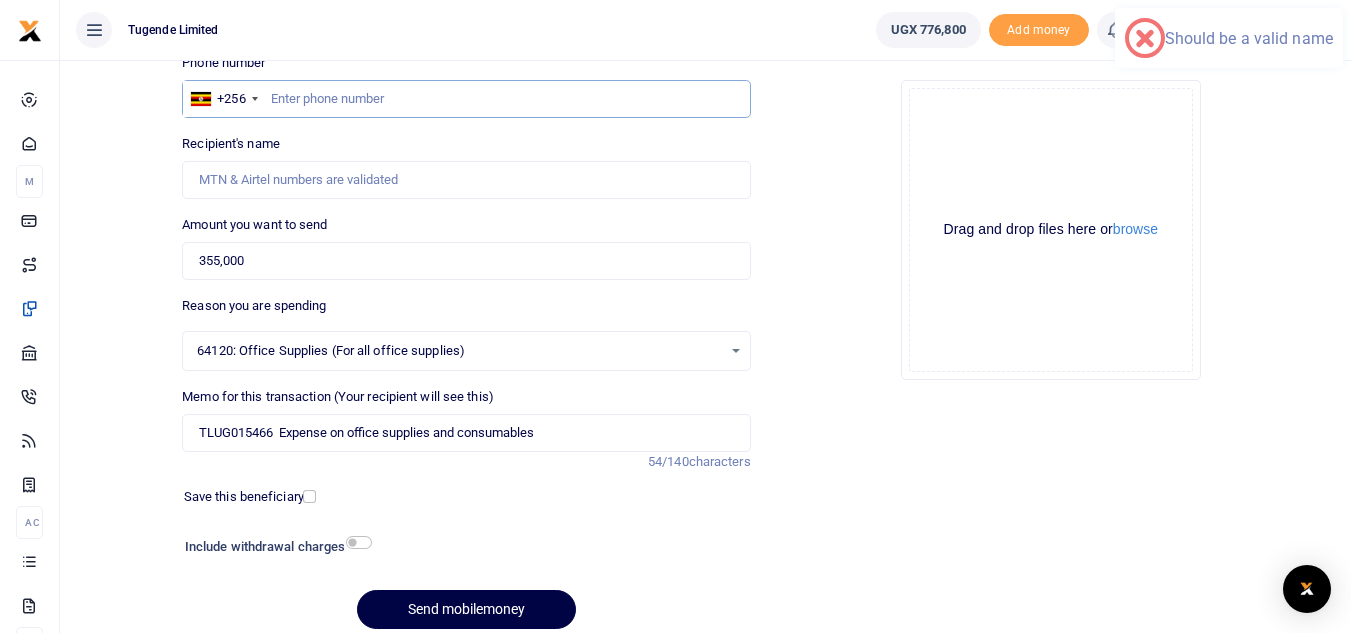 paste on "779269135" 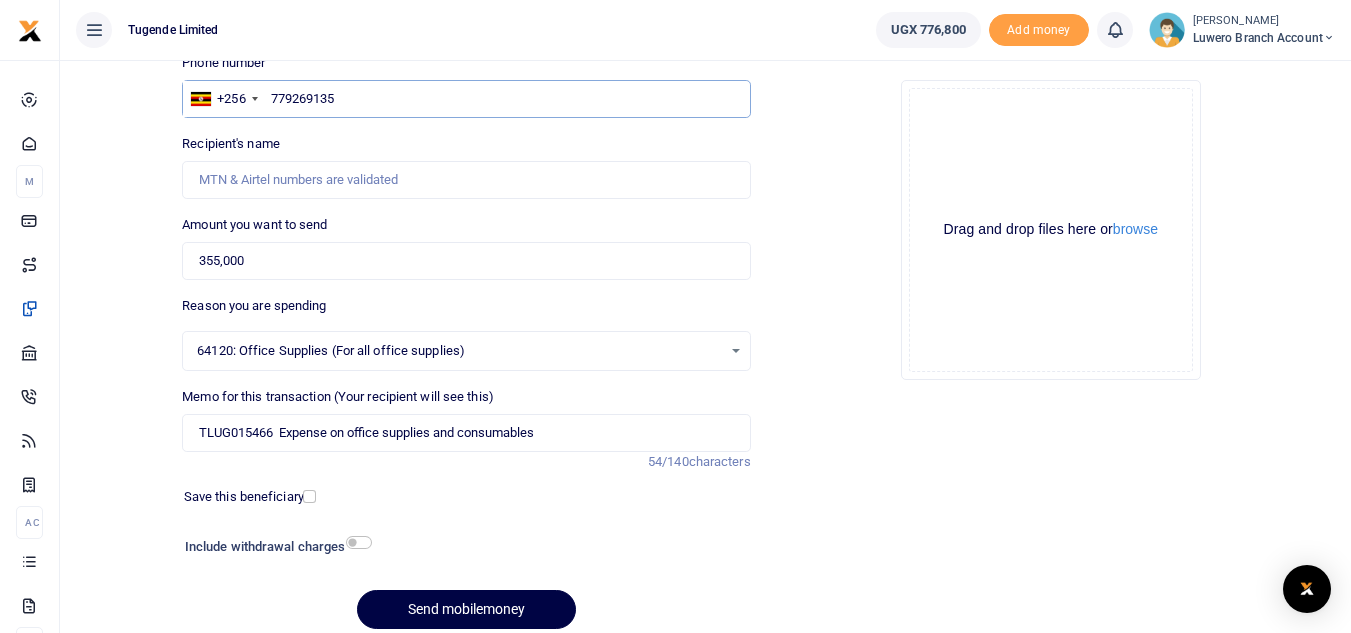 drag, startPoint x: 343, startPoint y: 102, endPoint x: 266, endPoint y: 100, distance: 77.02597 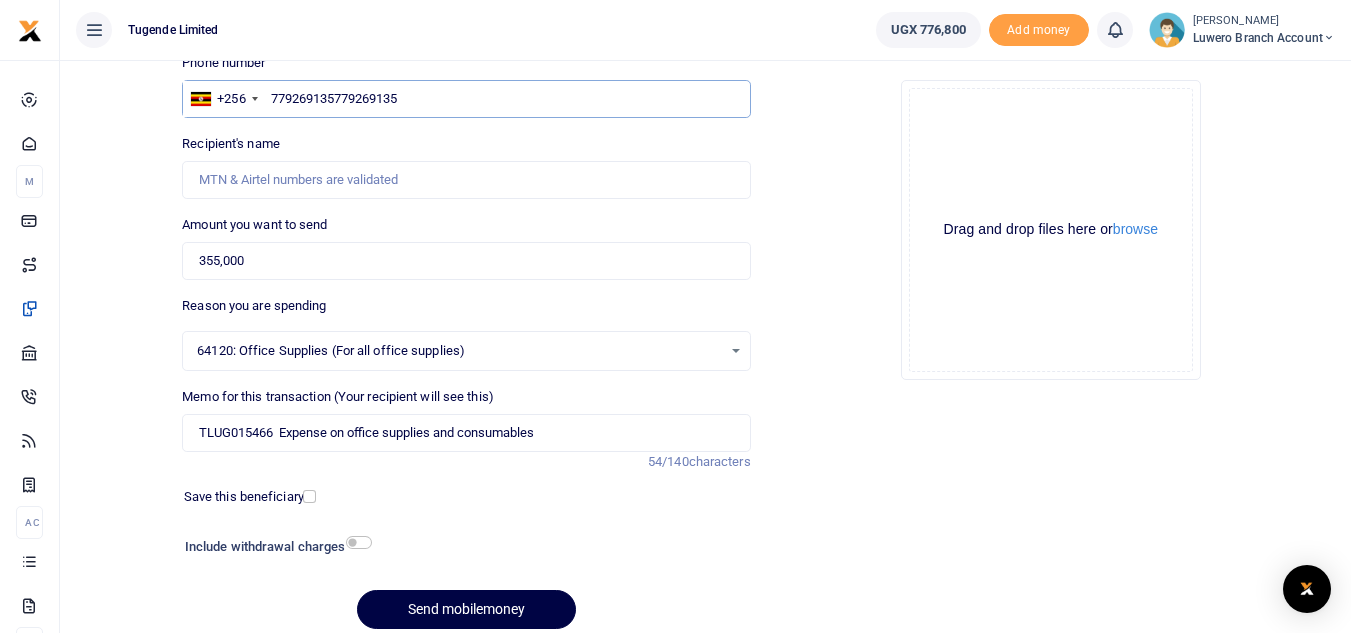 drag, startPoint x: 339, startPoint y: 100, endPoint x: 402, endPoint y: 99, distance: 63.007935 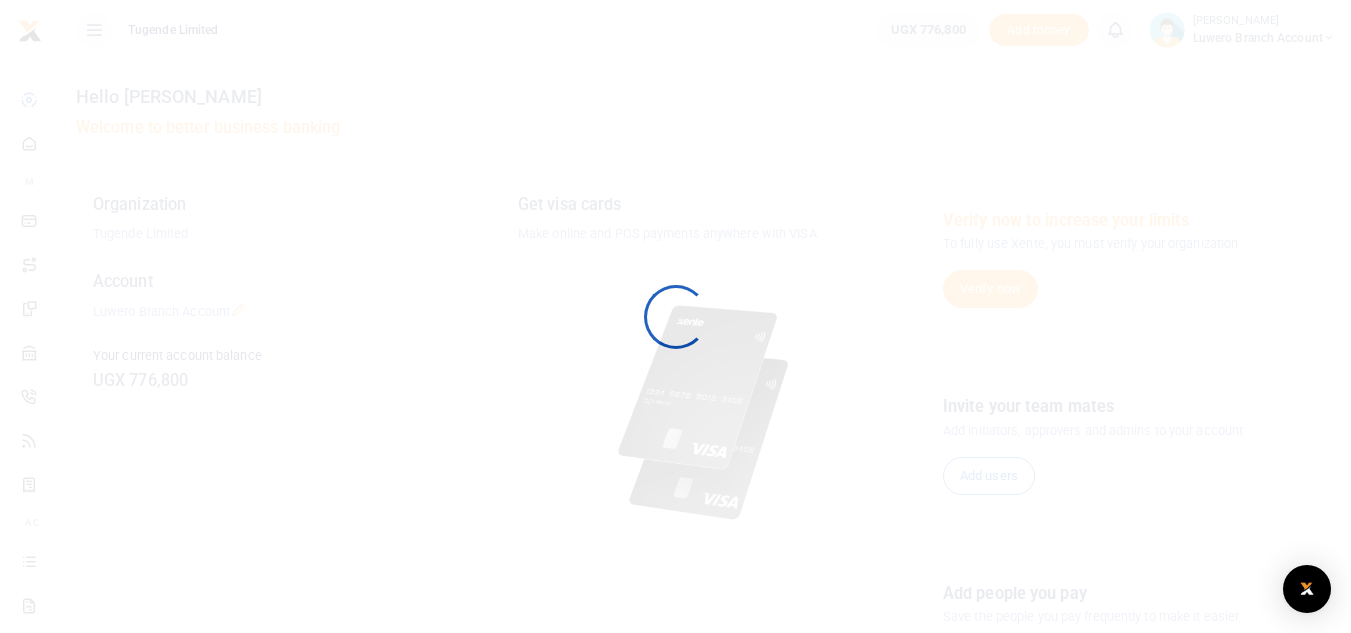 scroll, scrollTop: 0, scrollLeft: 0, axis: both 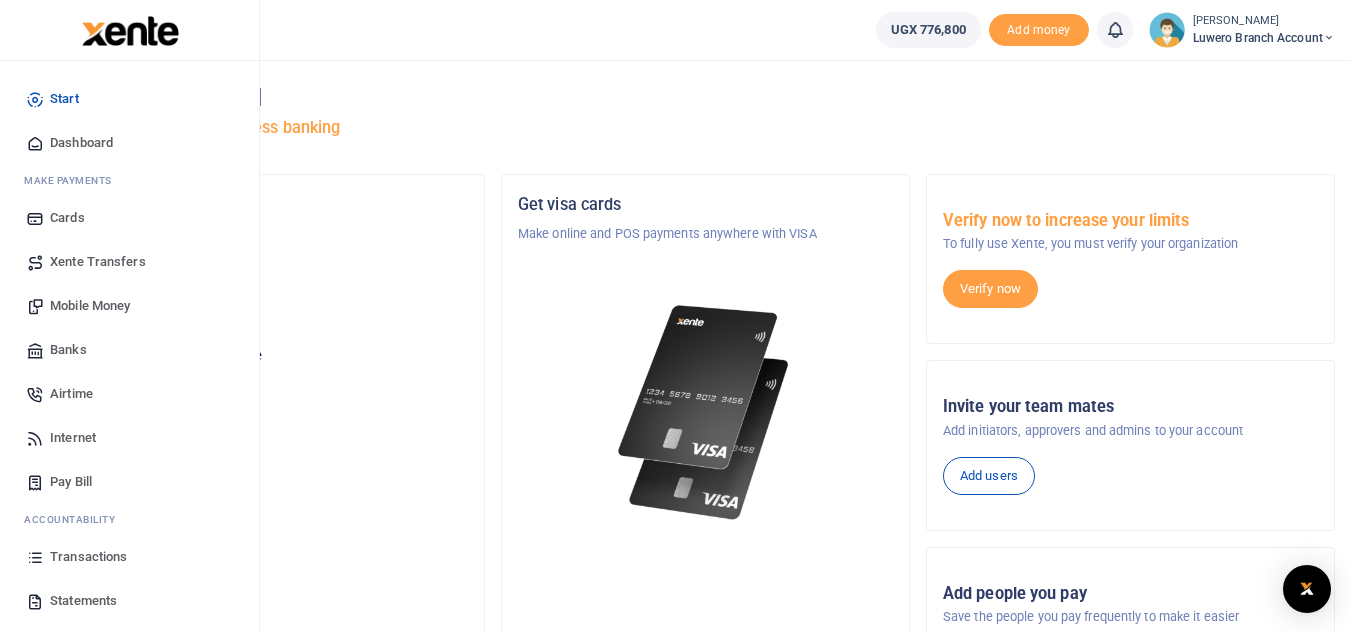 click on "Mobile Money" at bounding box center (90, 306) 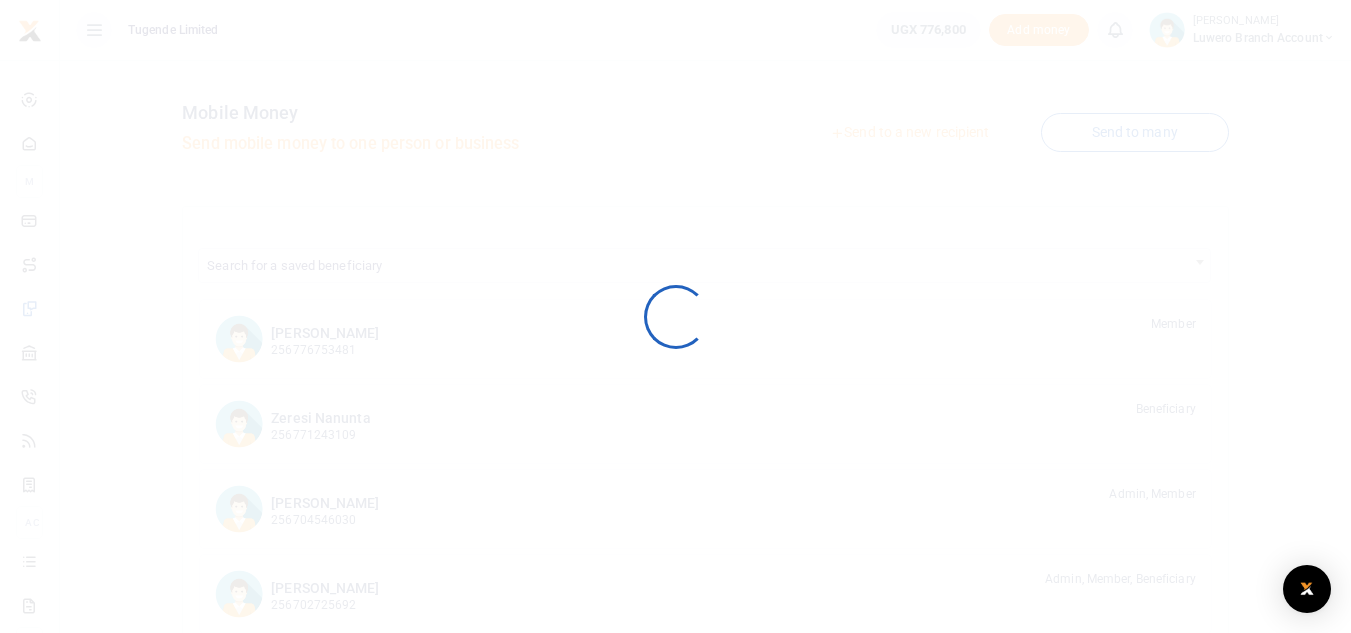 scroll, scrollTop: 0, scrollLeft: 0, axis: both 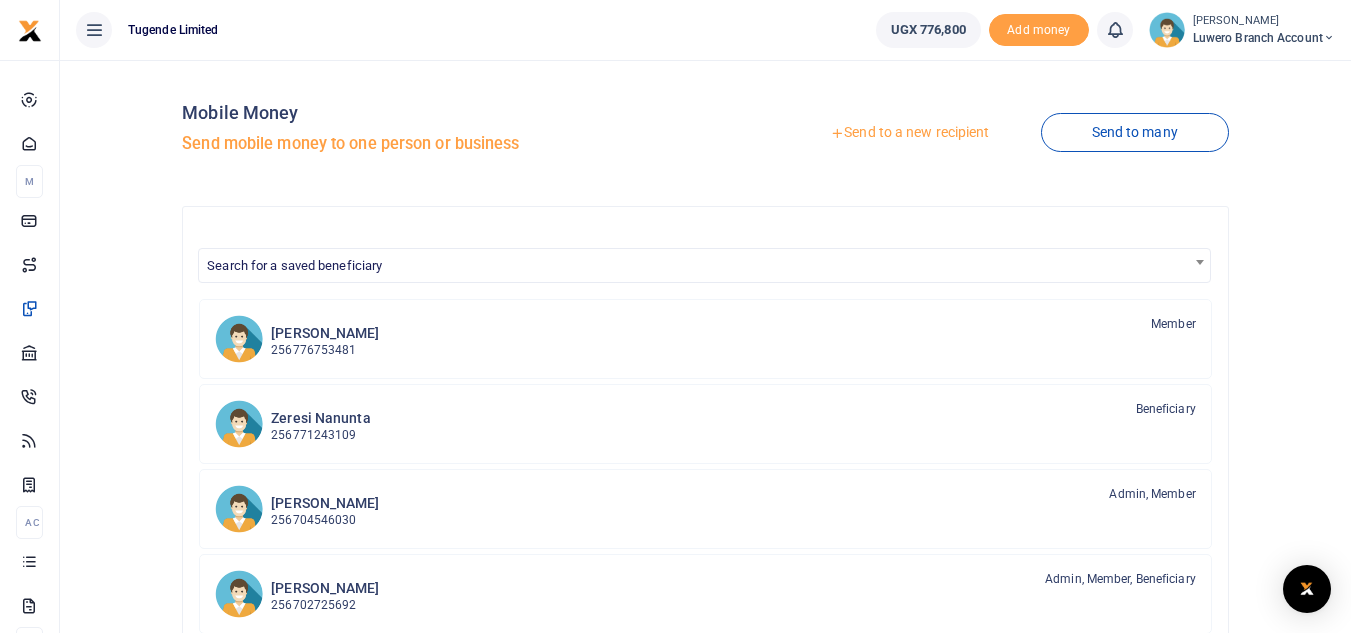 click on "Send to a new recipient" at bounding box center [909, 133] 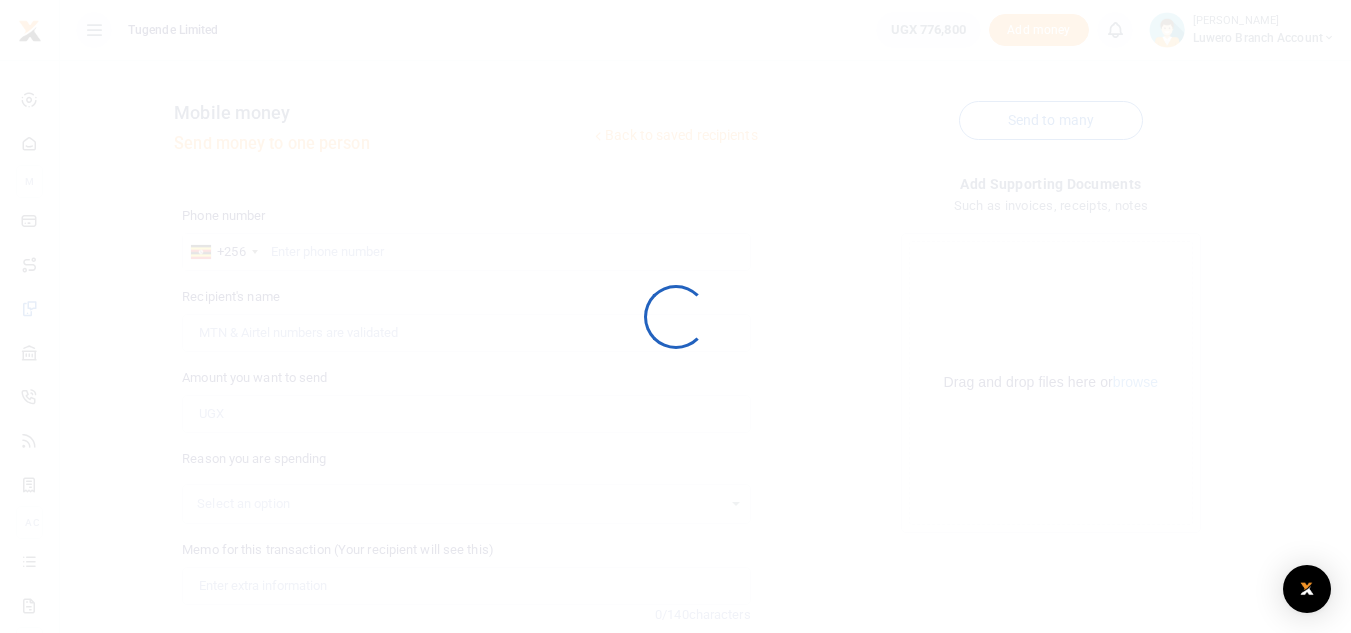 scroll, scrollTop: 0, scrollLeft: 0, axis: both 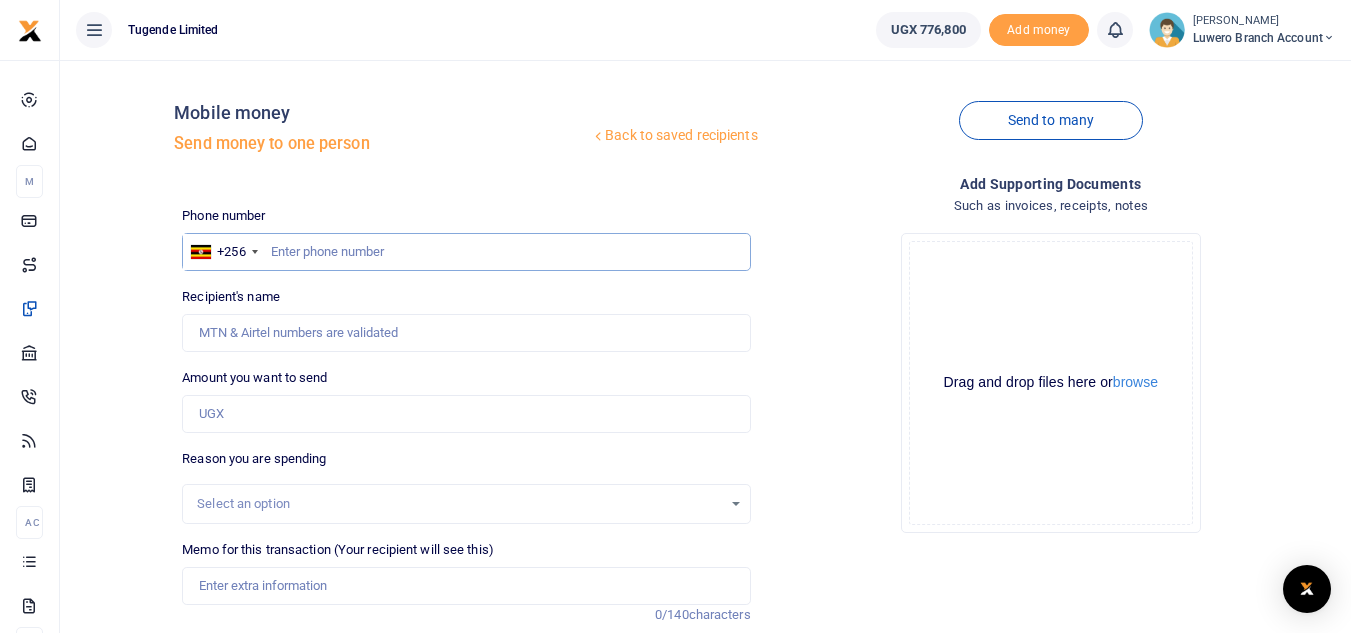 click at bounding box center [466, 252] 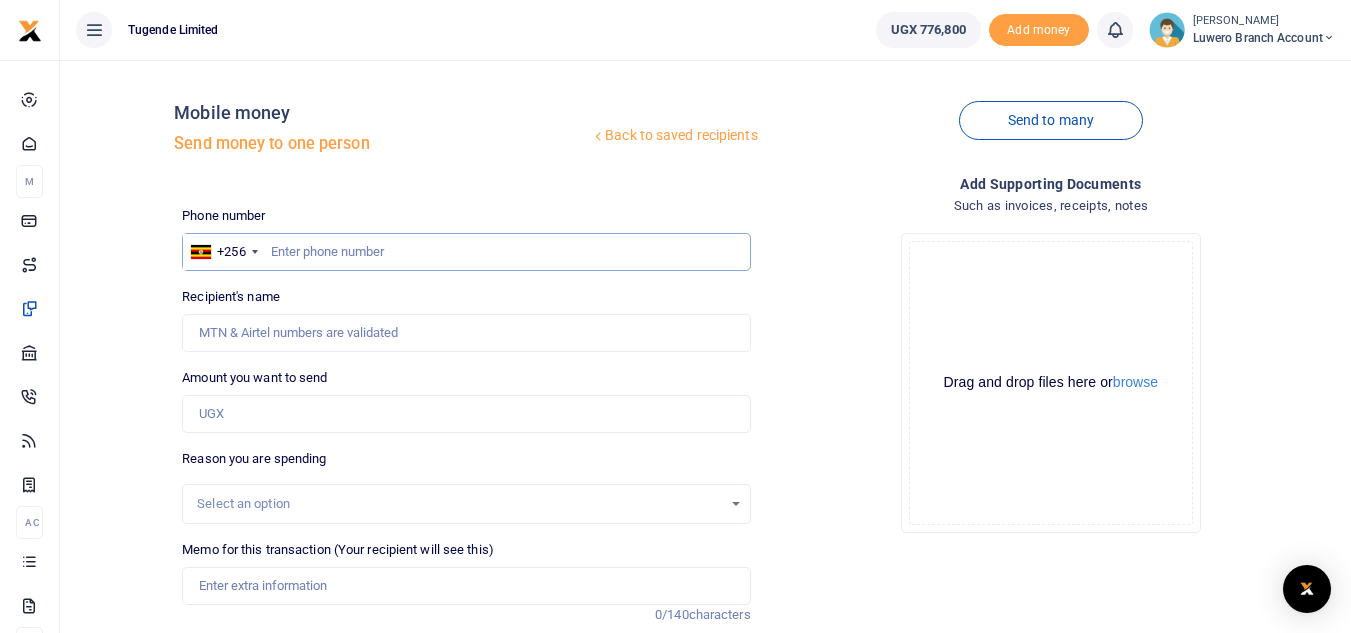 paste on "779269135" 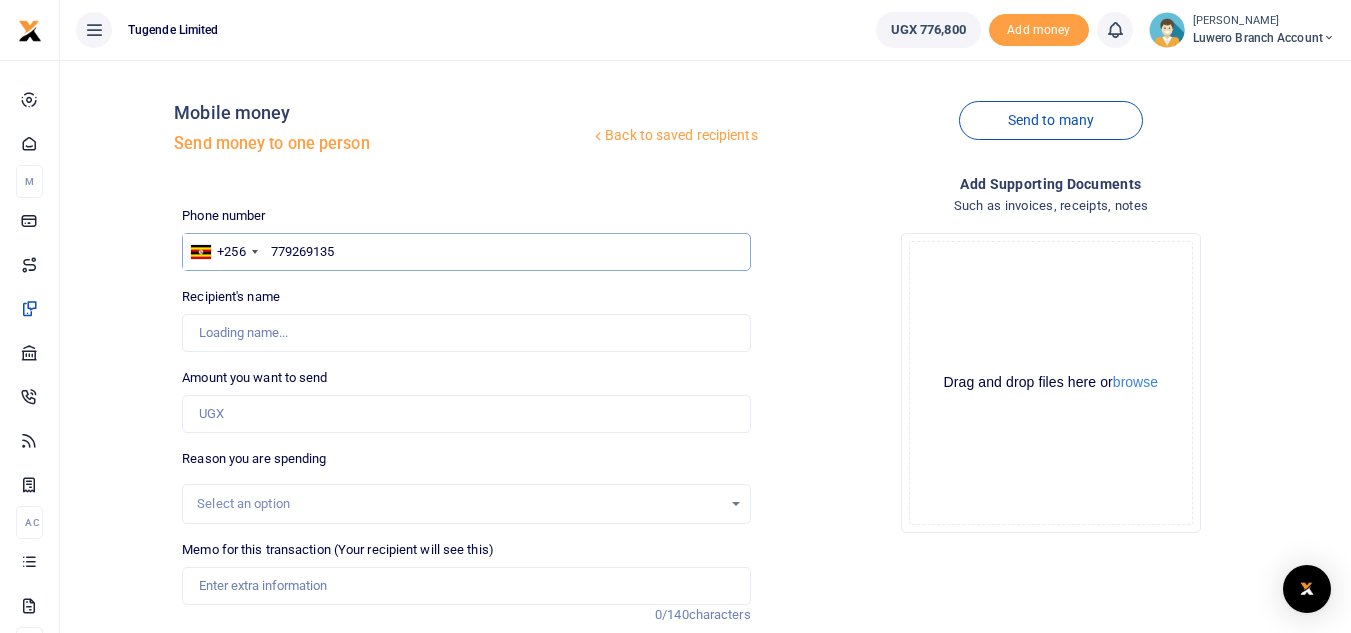 type on "[PERSON_NAME]" 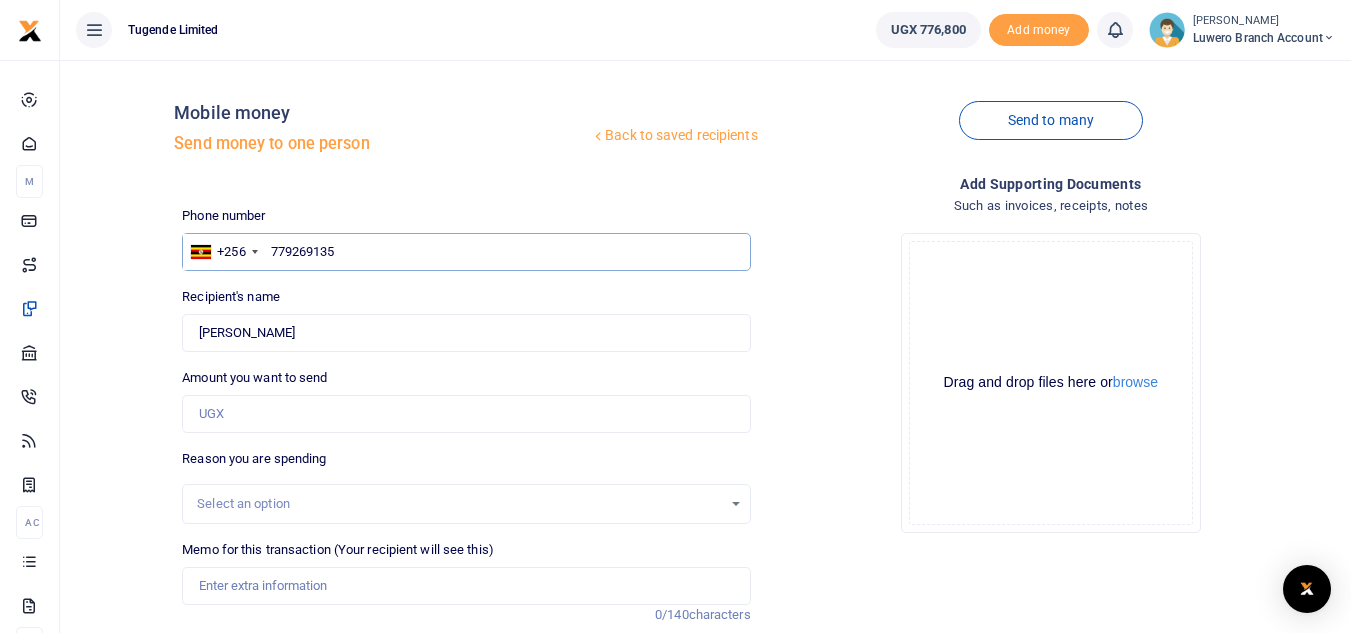 type on "779269135" 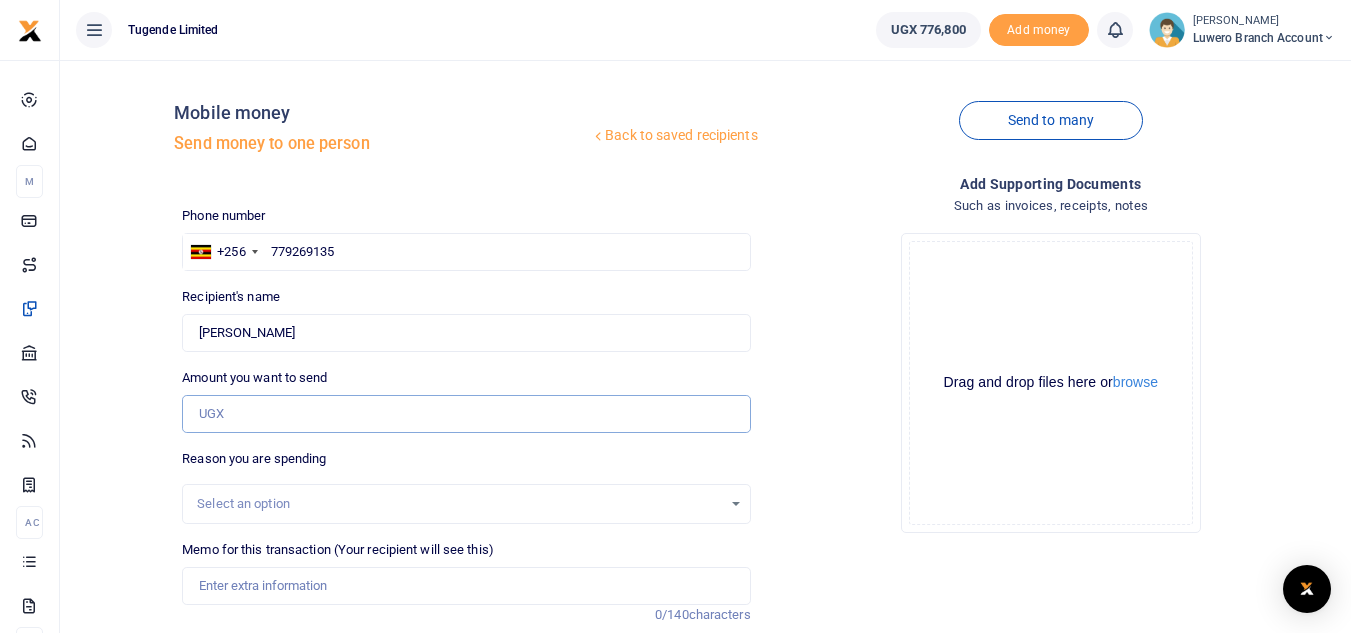 click on "Amount you want to send" at bounding box center [466, 414] 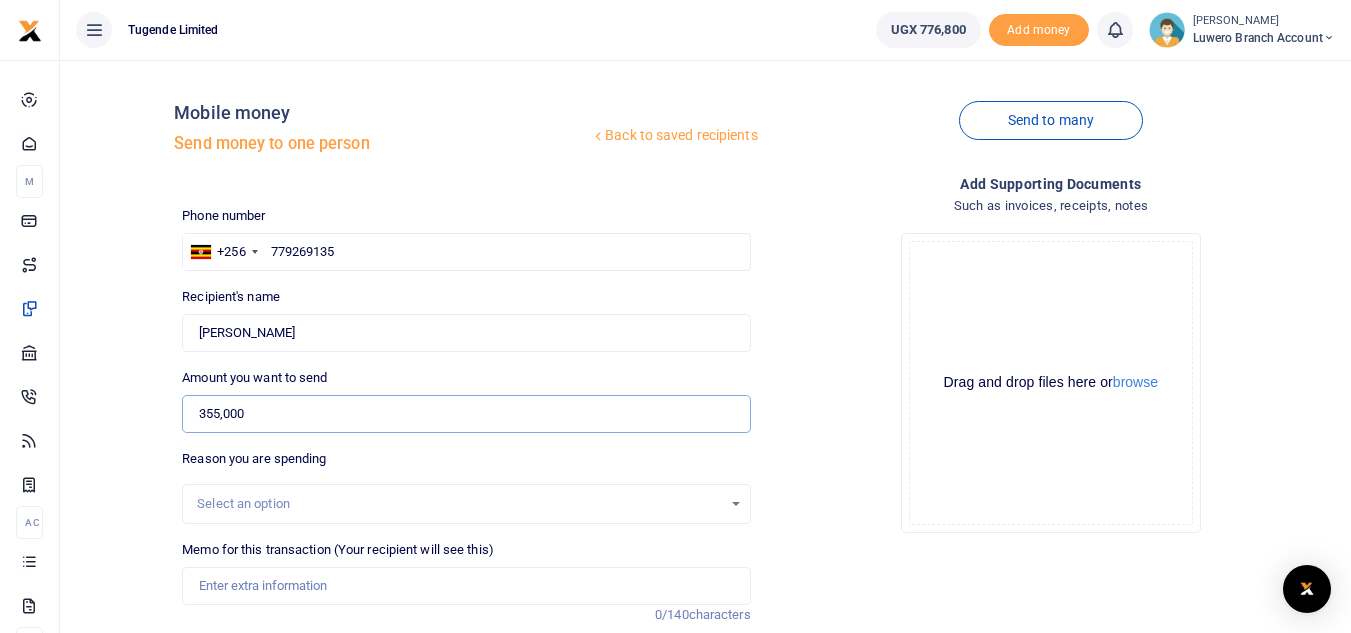 type on "355,000" 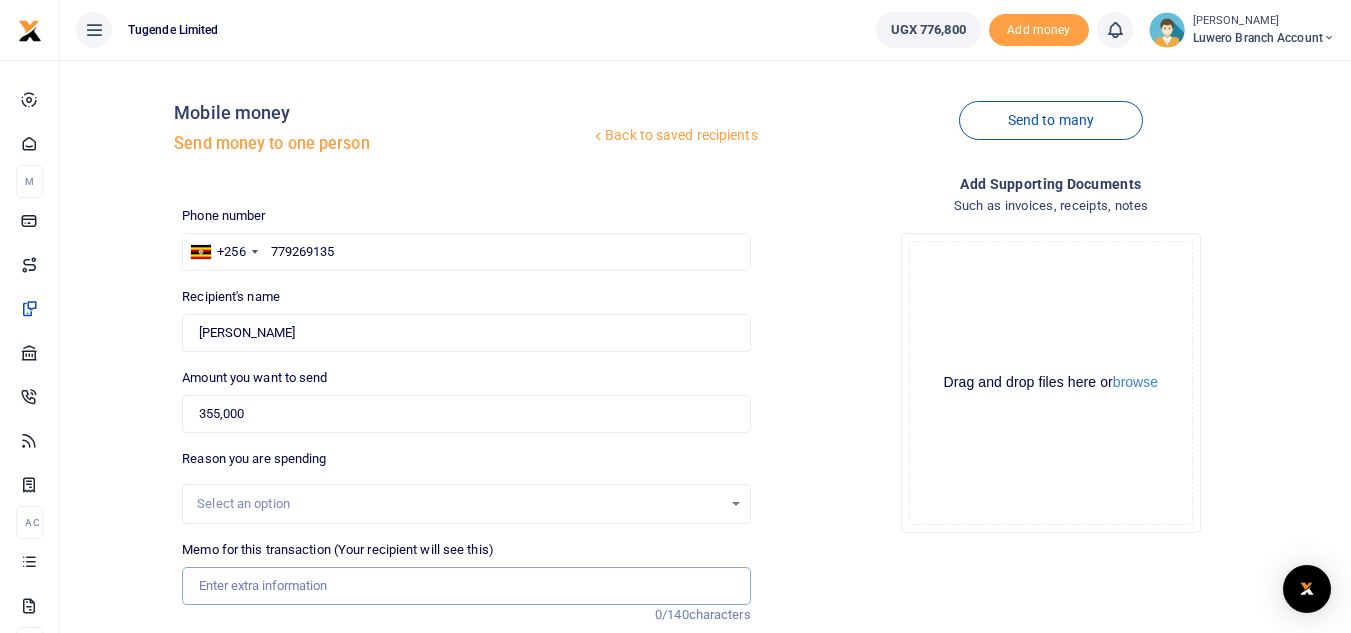 click on "Memo for this transaction (Your recipient will see this)" at bounding box center (466, 586) 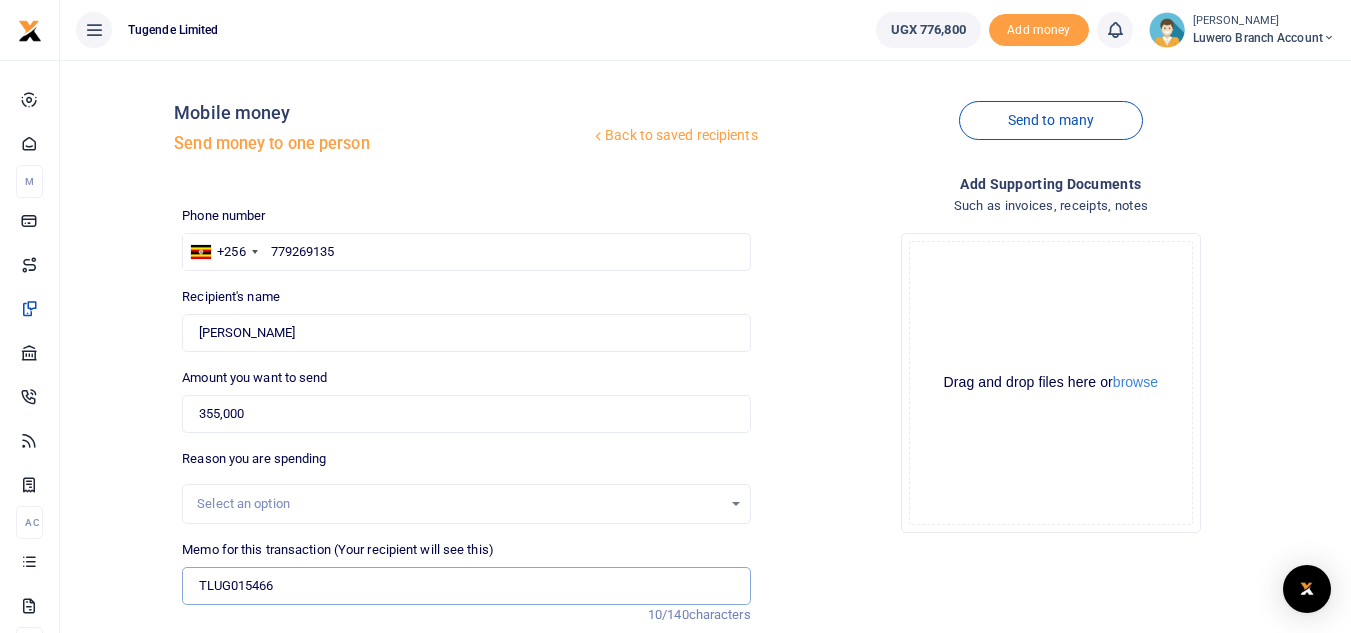 type on "TLUG015466" 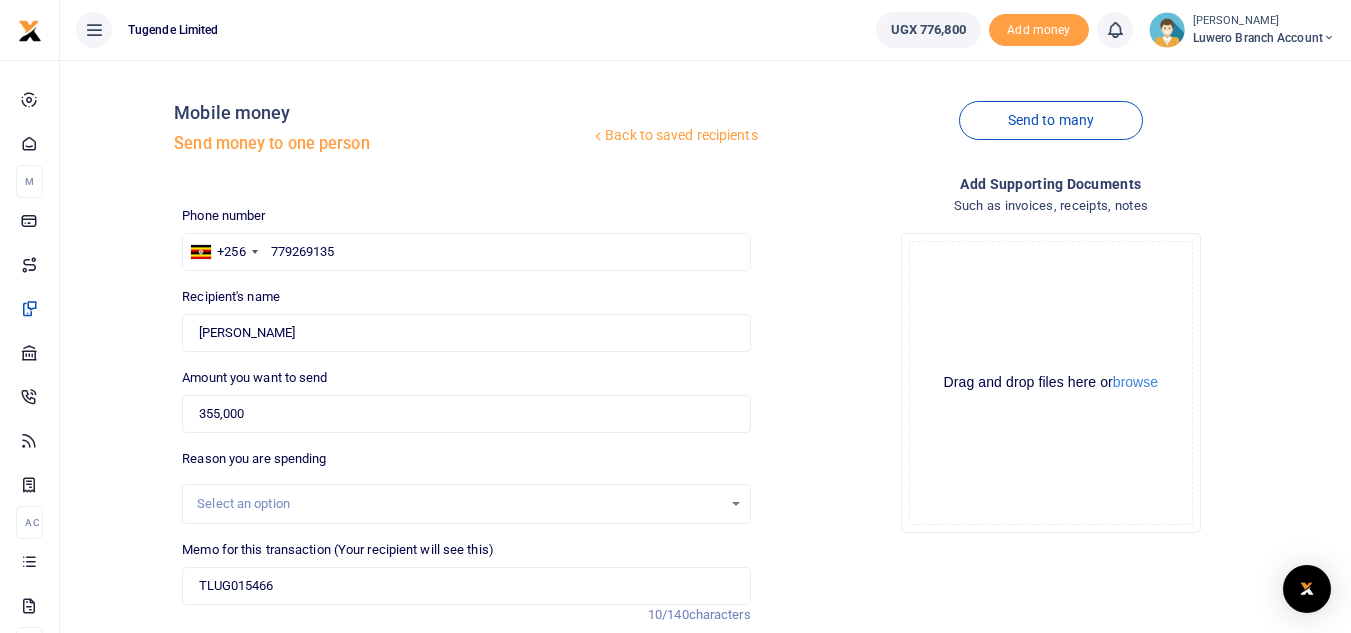 click on "Select an option" at bounding box center [459, 504] 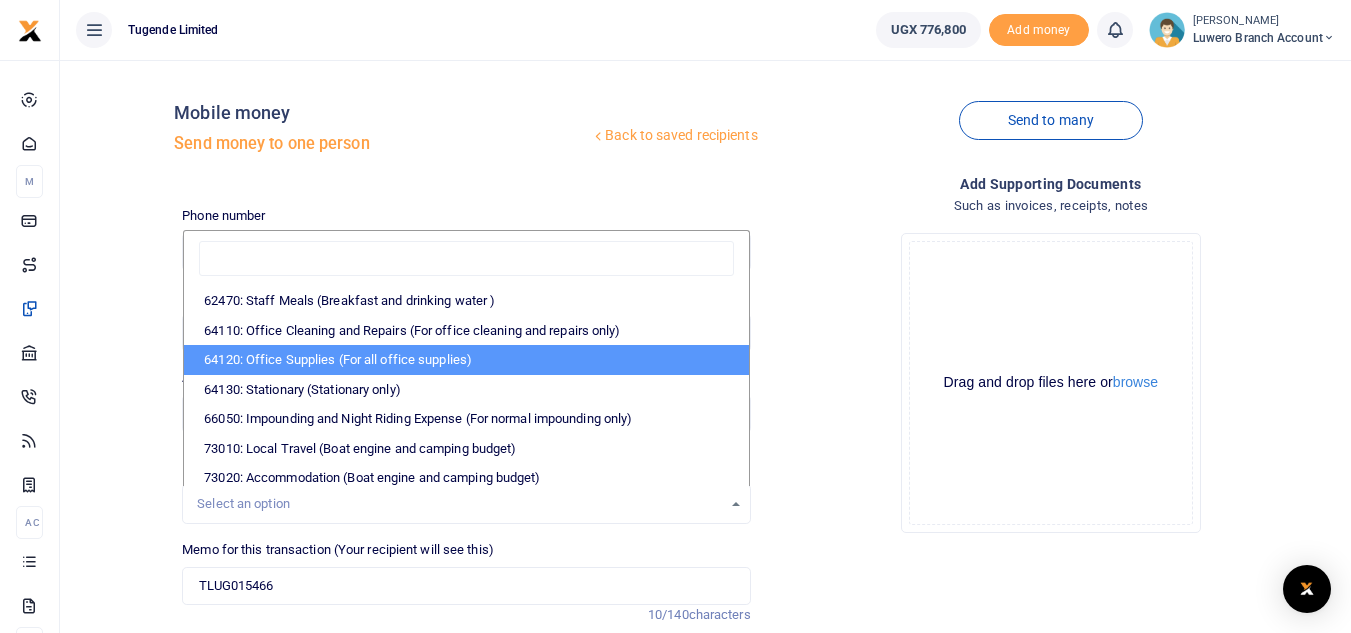 click on "64120: Office Supplies (For all office supplies)" at bounding box center [466, 360] 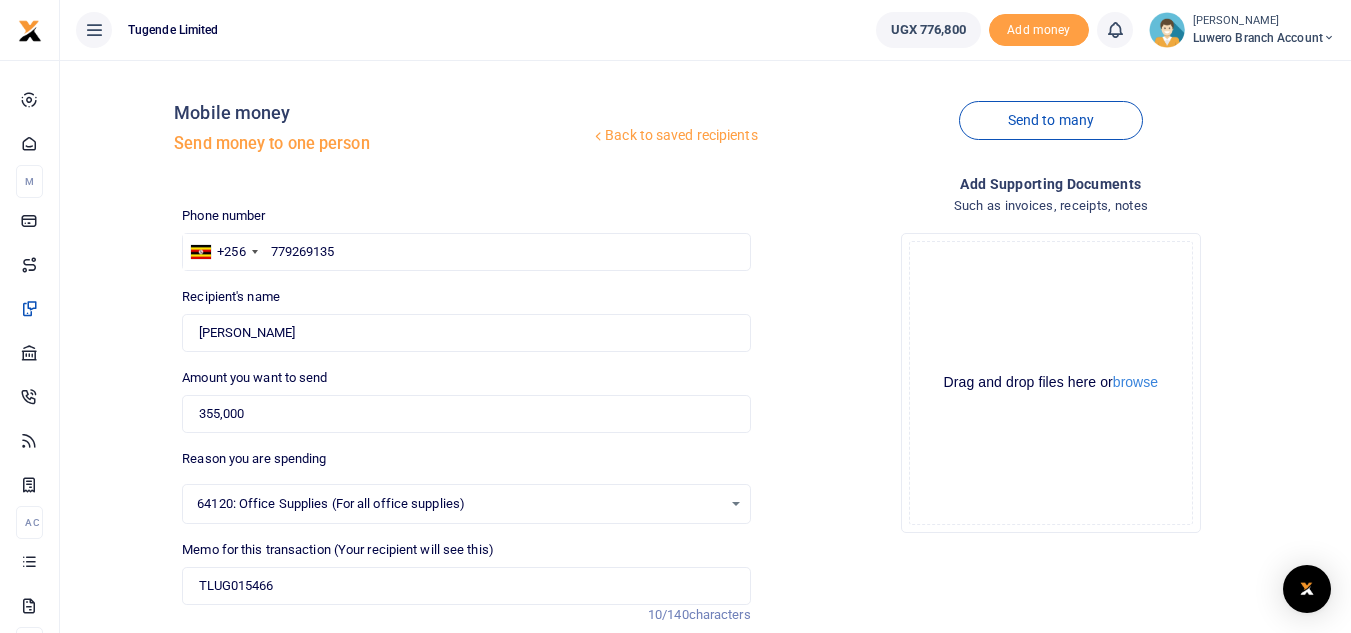 click on "64120: Office Supplies (For all office supplies)" at bounding box center (459, 504) 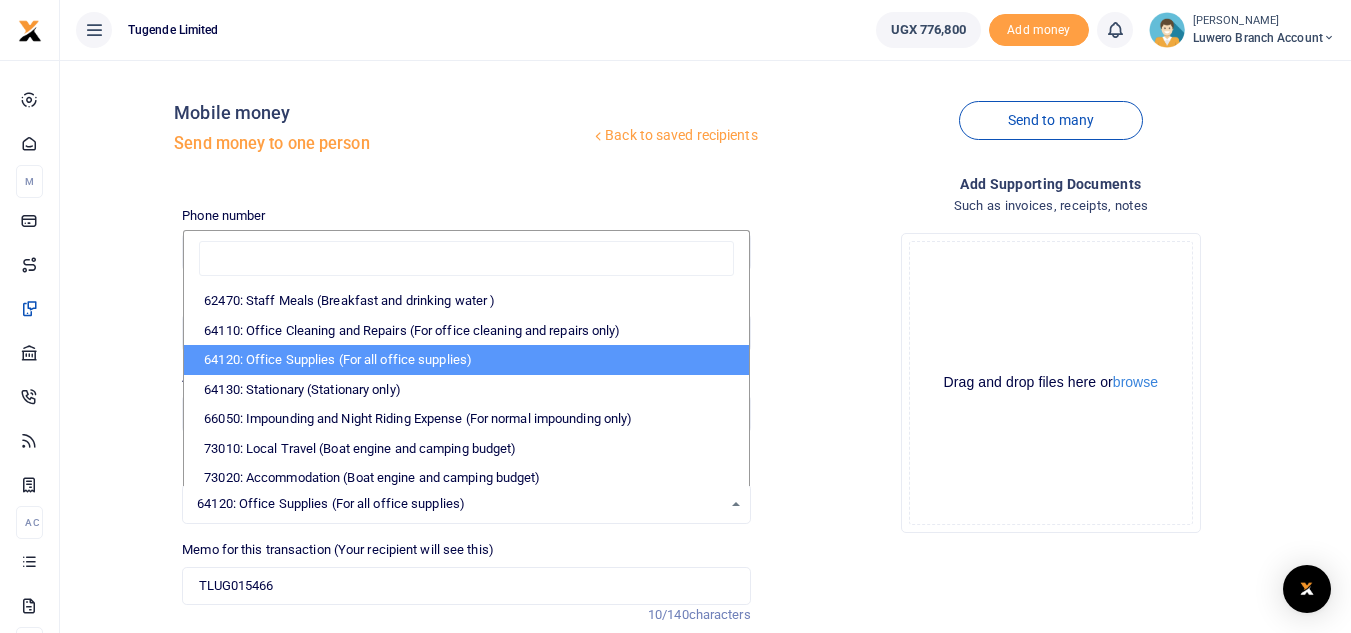 click on "64120: Office Supplies (For all office supplies)" at bounding box center [466, 360] 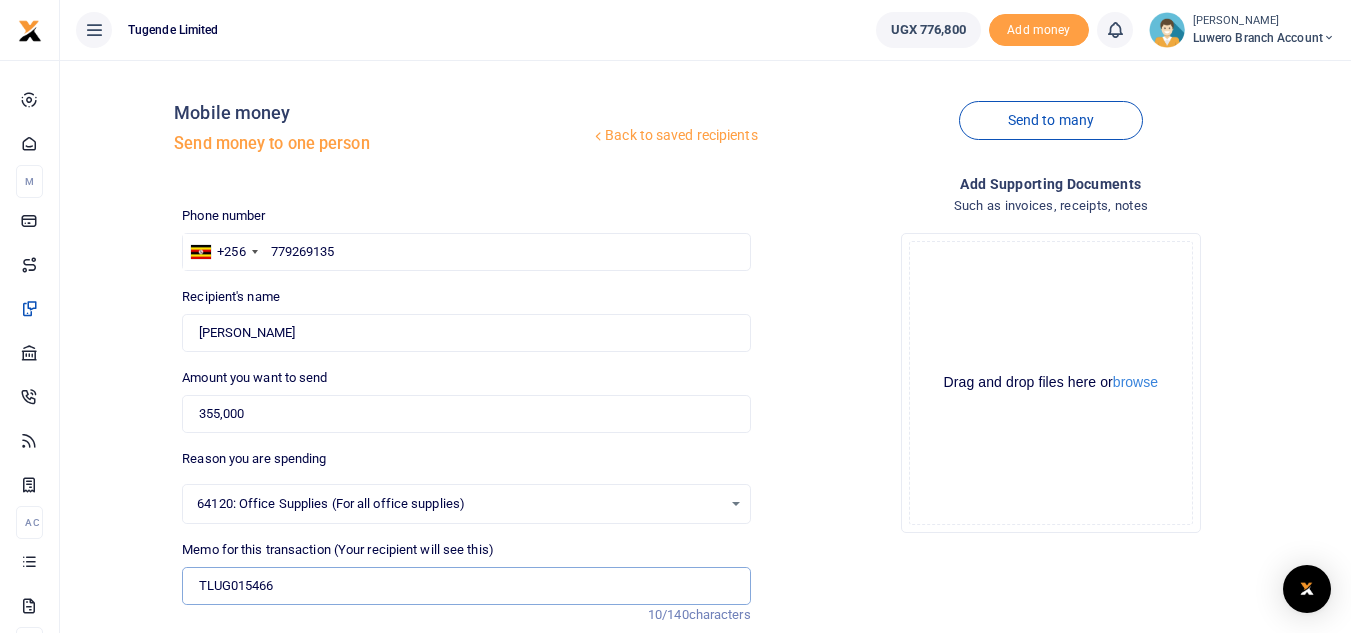 click on "TLUG015466" at bounding box center (466, 586) 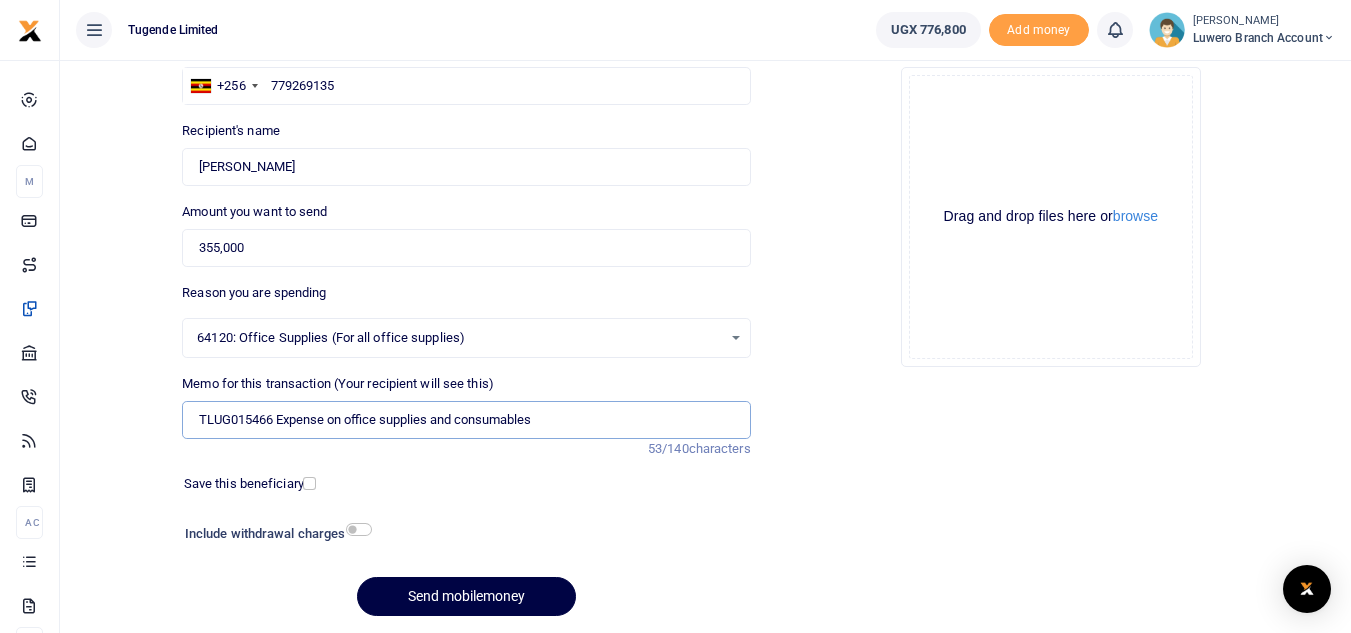 scroll, scrollTop: 172, scrollLeft: 0, axis: vertical 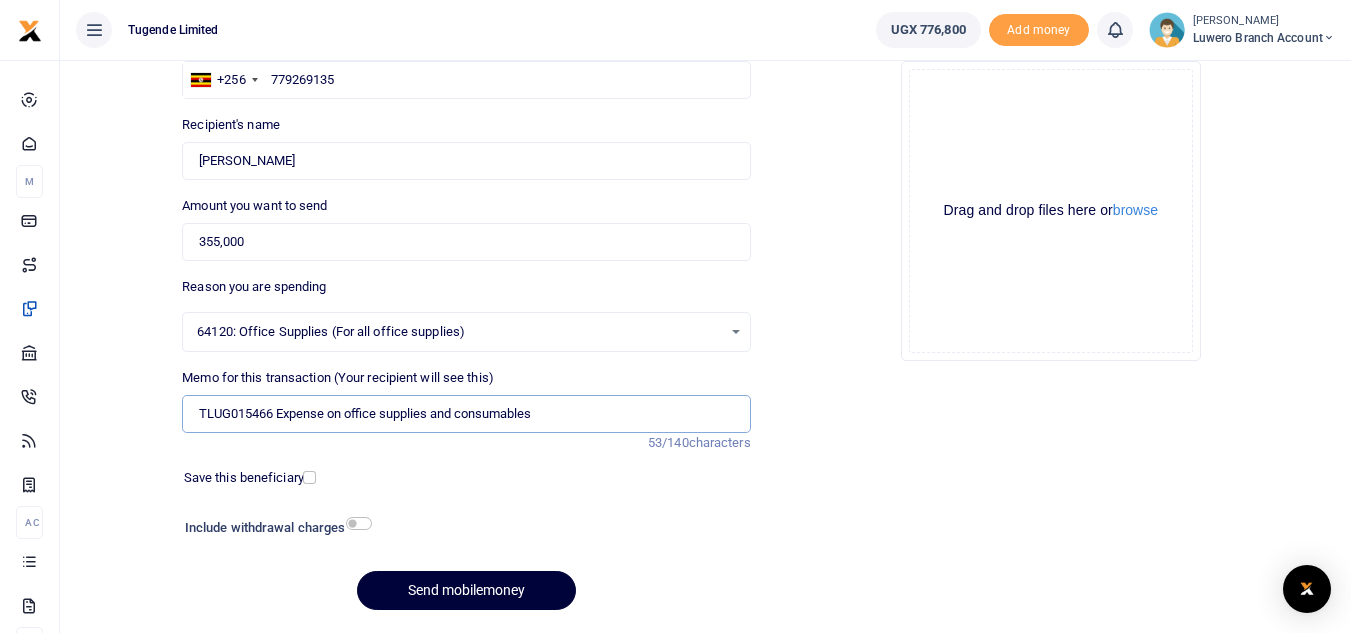 type on "TLUG015466 Expense on office supplies and consumables" 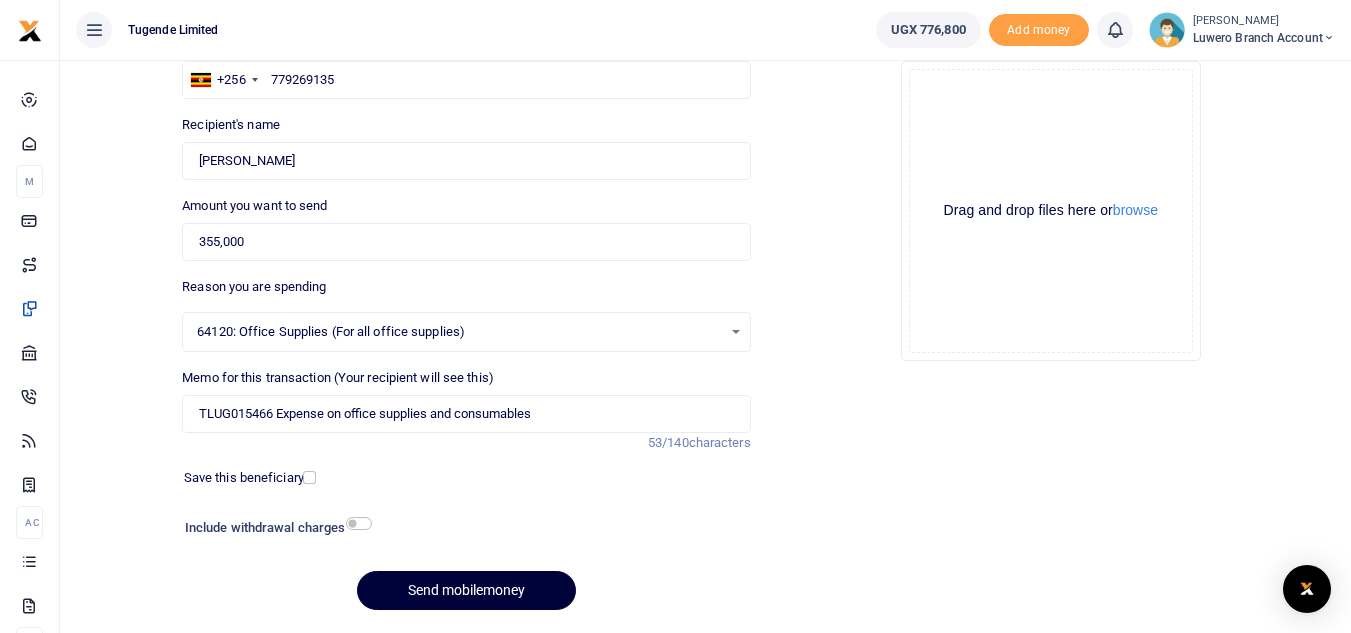 click on "Send mobilemoney" at bounding box center [466, 590] 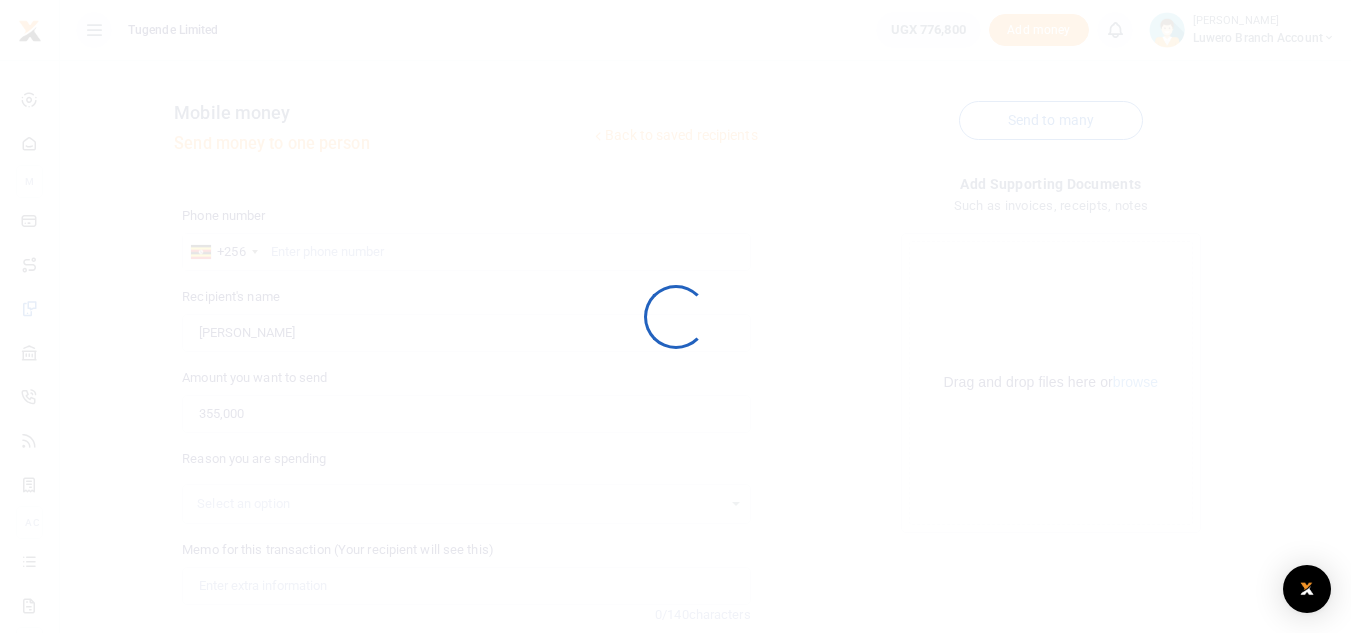 scroll, scrollTop: 0, scrollLeft: 0, axis: both 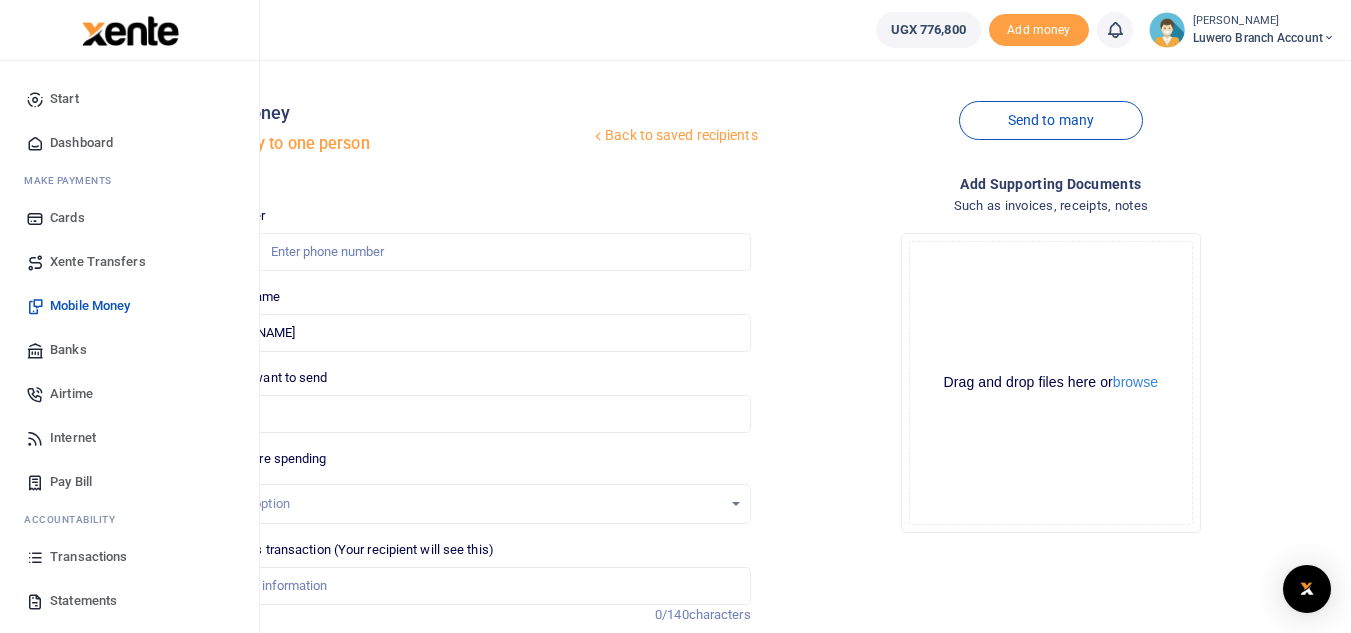 click on "Statements" at bounding box center [83, 601] 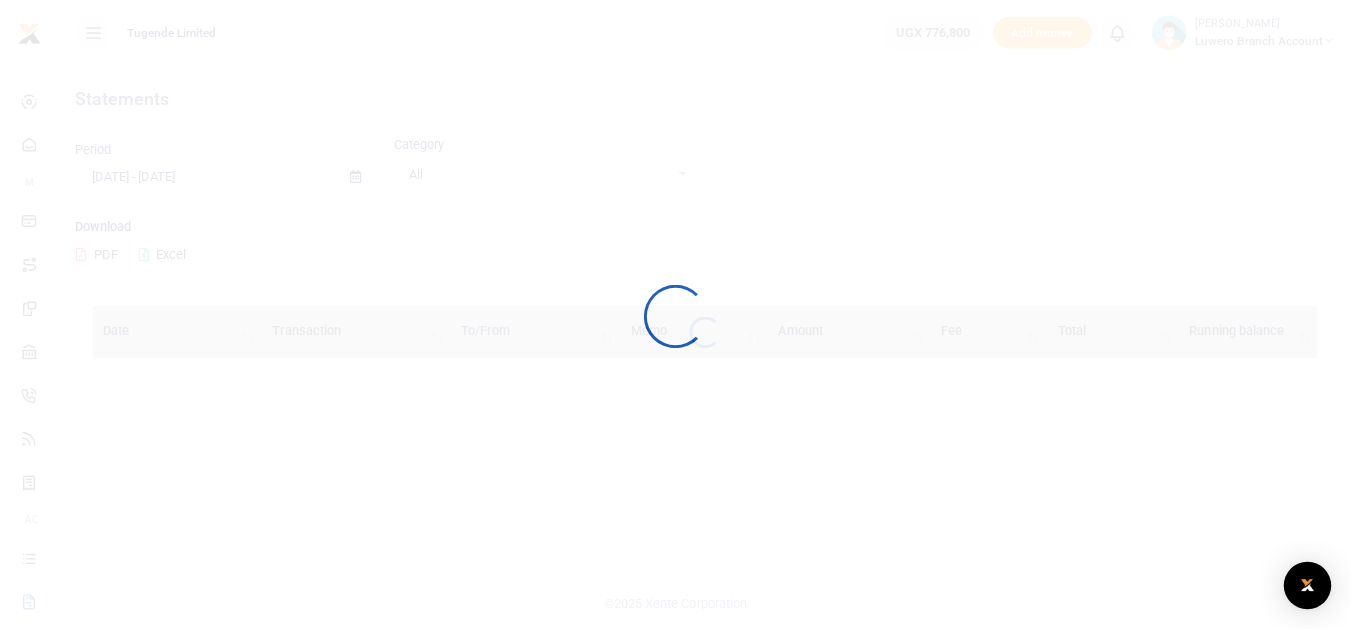 scroll, scrollTop: 0, scrollLeft: 0, axis: both 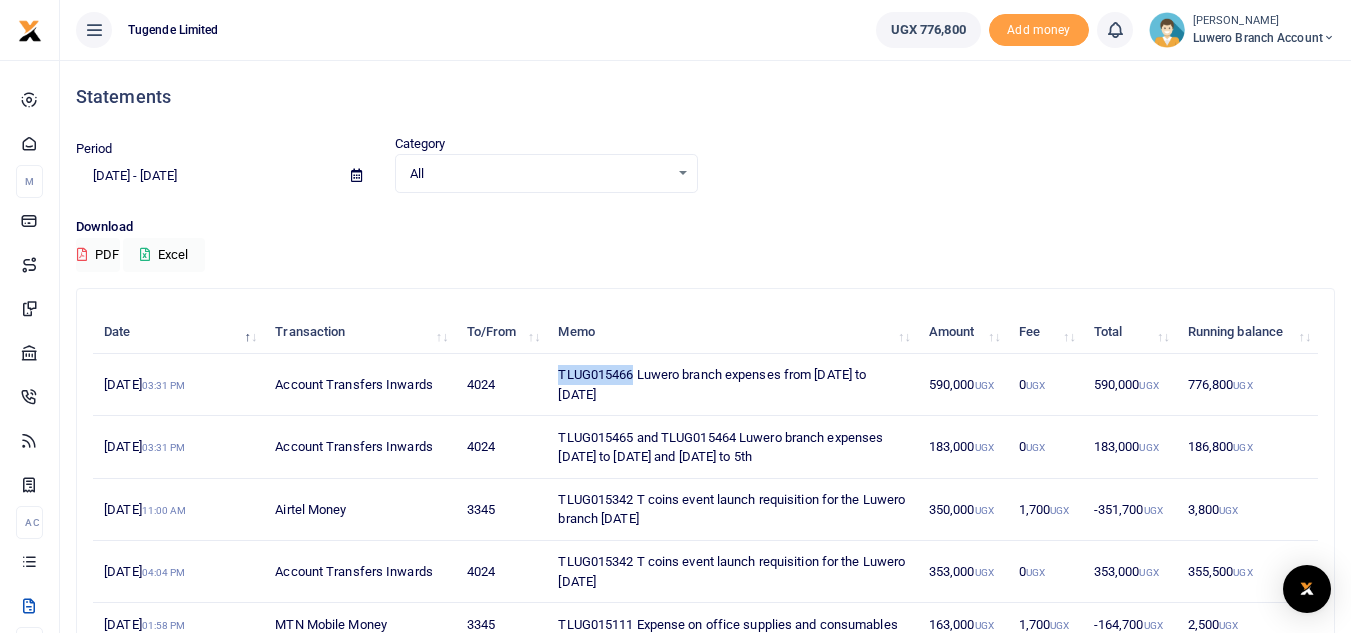 drag, startPoint x: 633, startPoint y: 375, endPoint x: 551, endPoint y: 381, distance: 82.219215 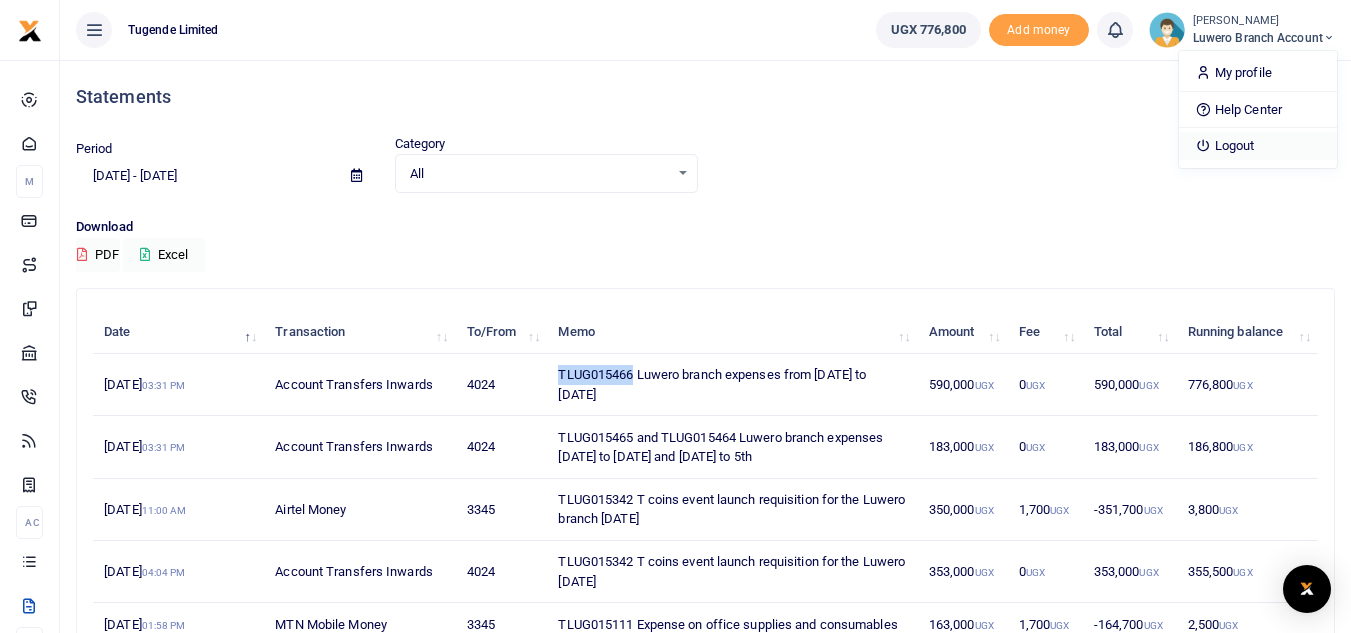 click on "Logout" at bounding box center [1258, 146] 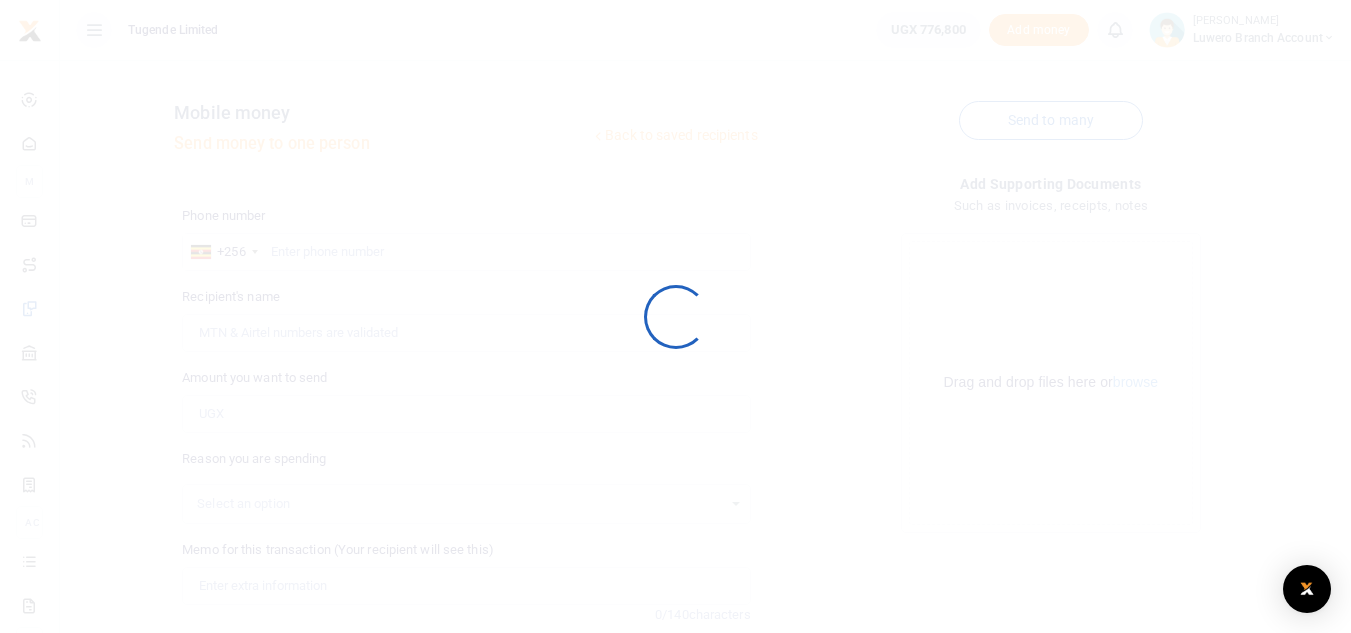 scroll, scrollTop: 172, scrollLeft: 0, axis: vertical 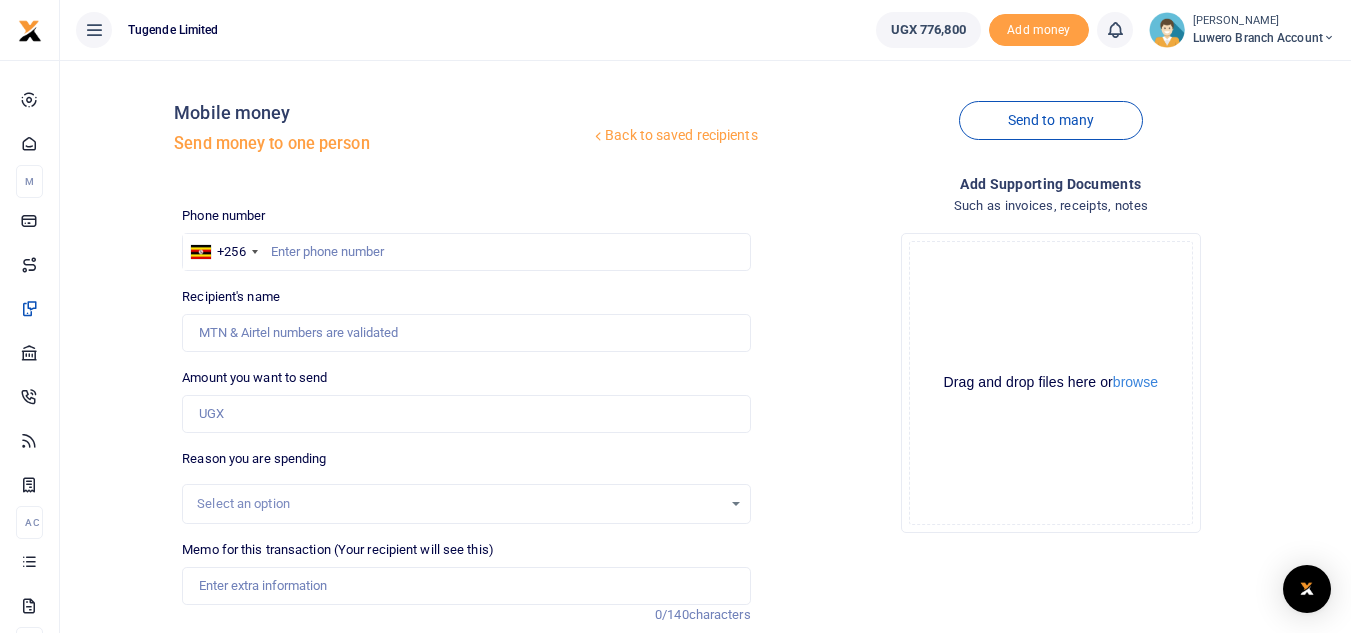 click on "Luwero Branch Account" at bounding box center (1264, 38) 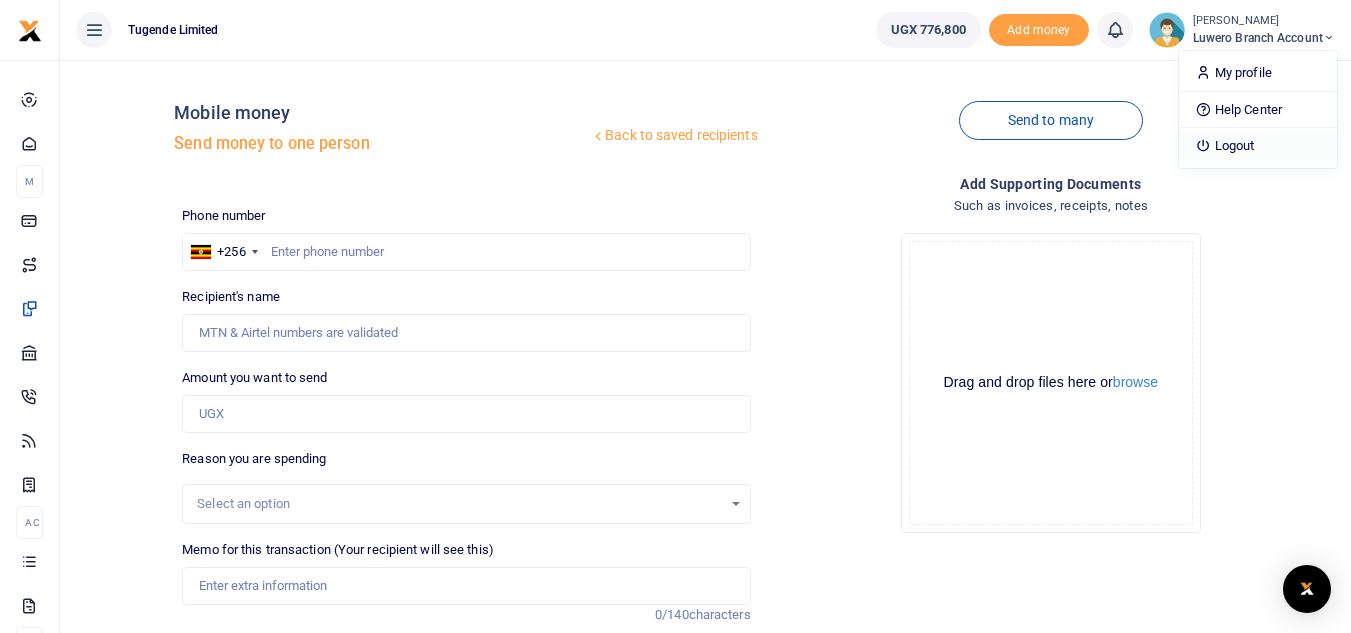 click on "Logout" at bounding box center (1258, 146) 